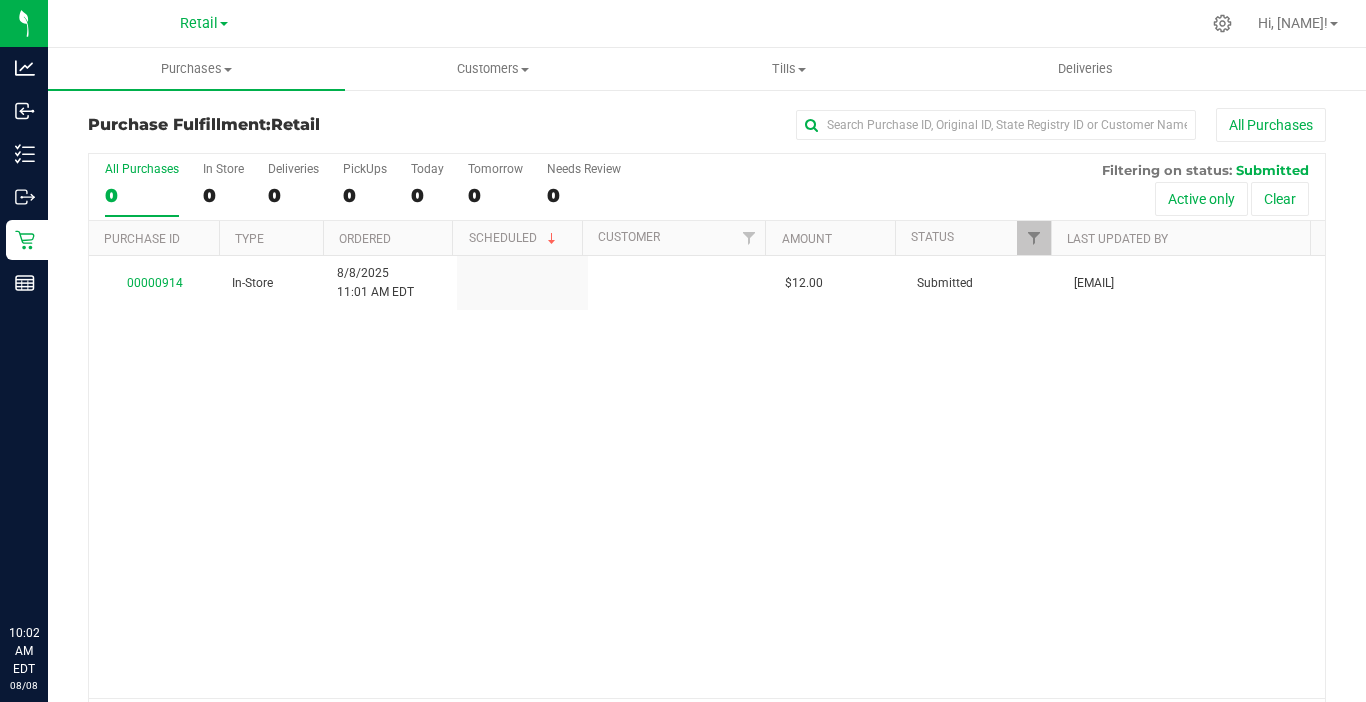 scroll, scrollTop: 0, scrollLeft: 0, axis: both 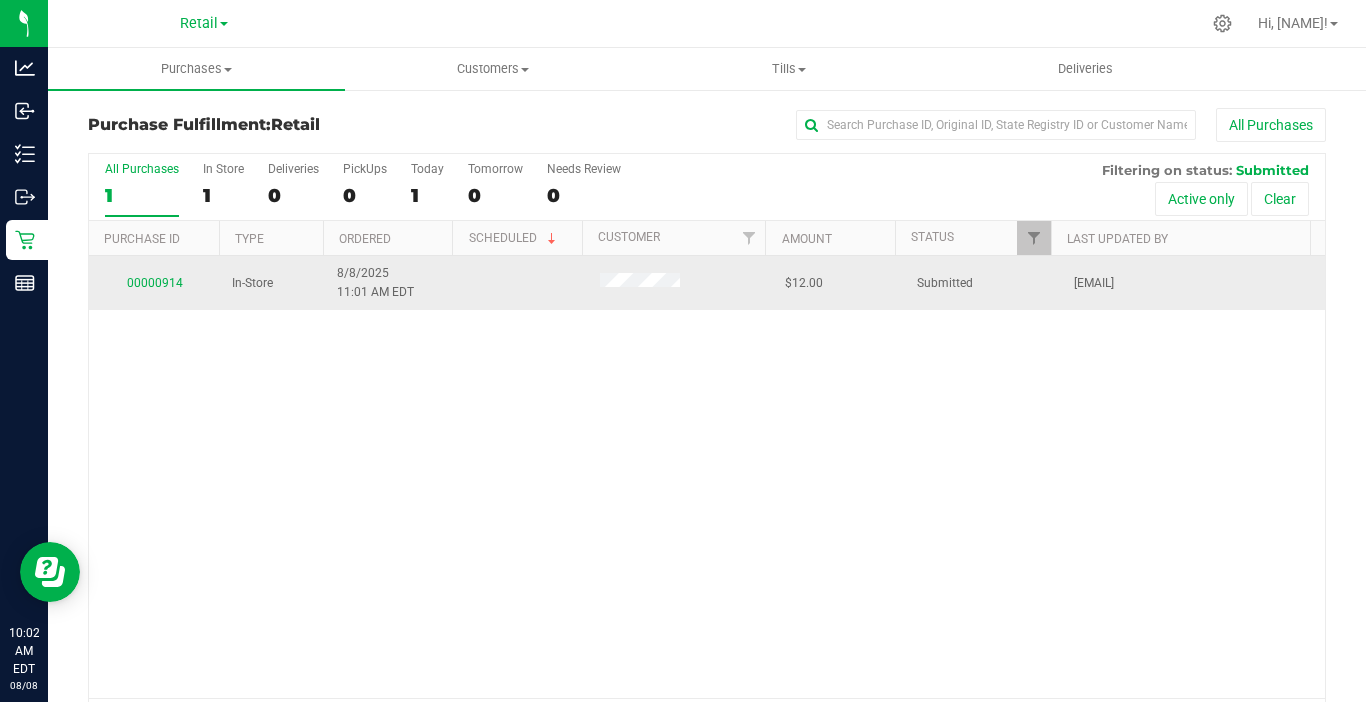 click on "00000914" at bounding box center (154, 283) 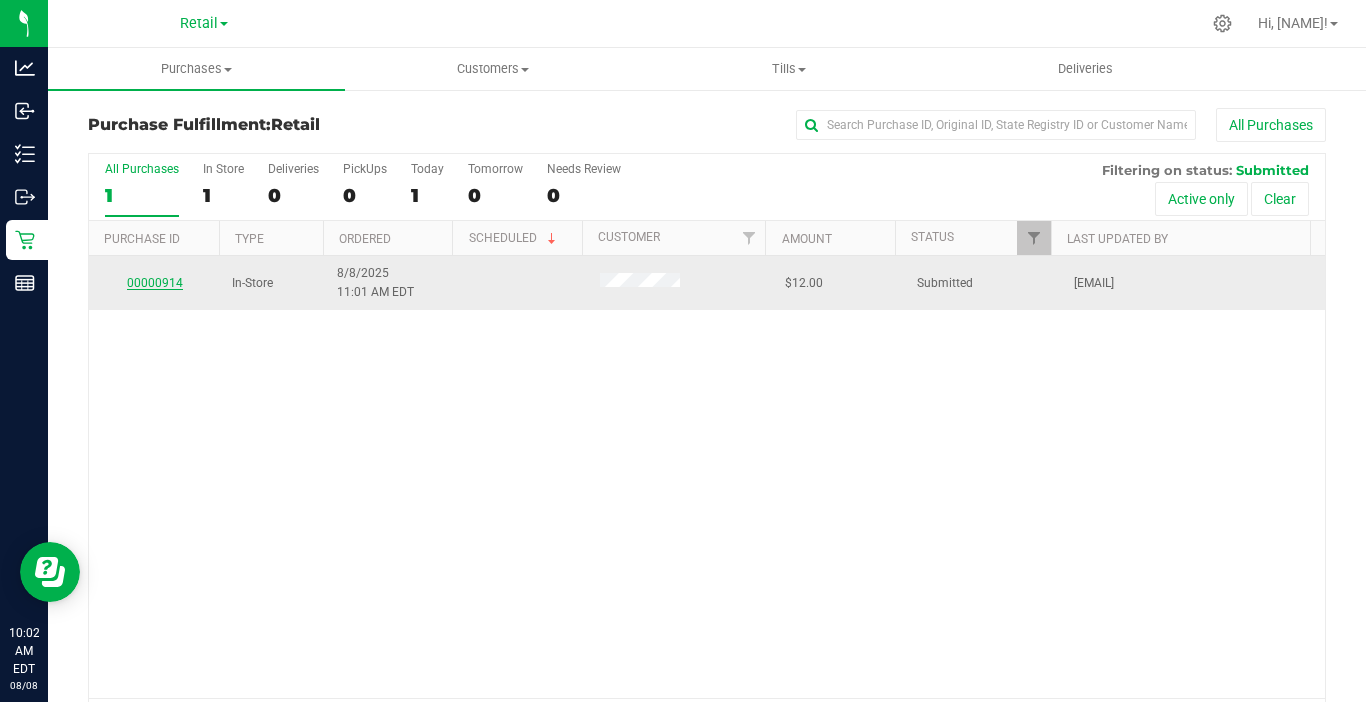 click on "00000914" at bounding box center [155, 283] 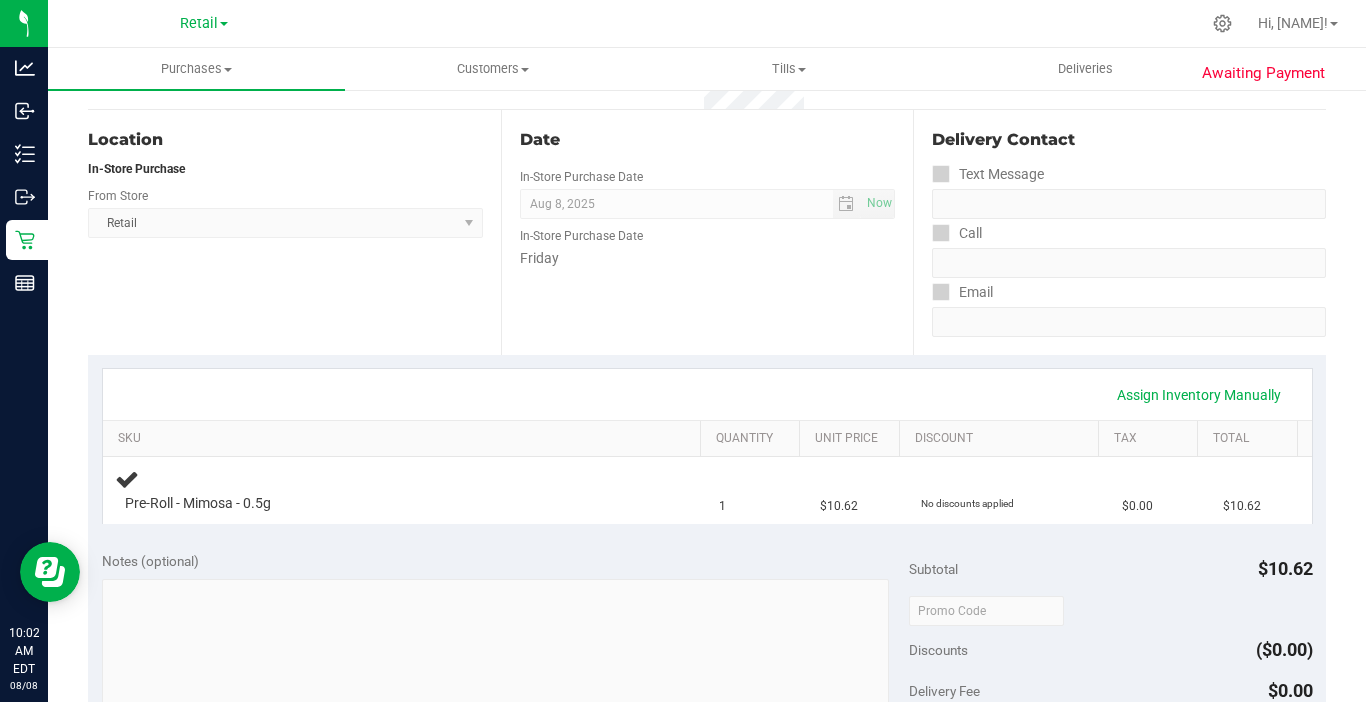 scroll, scrollTop: 300, scrollLeft: 0, axis: vertical 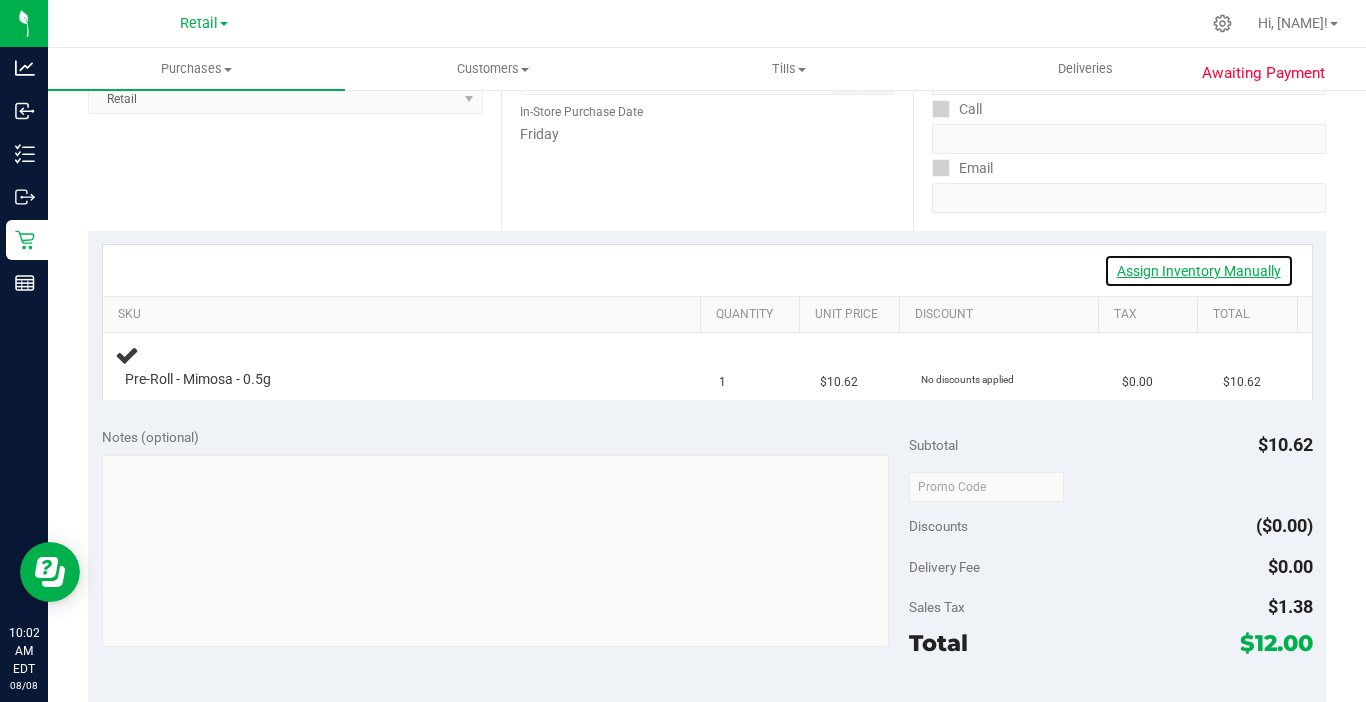 click on "Assign Inventory Manually" at bounding box center (1199, 271) 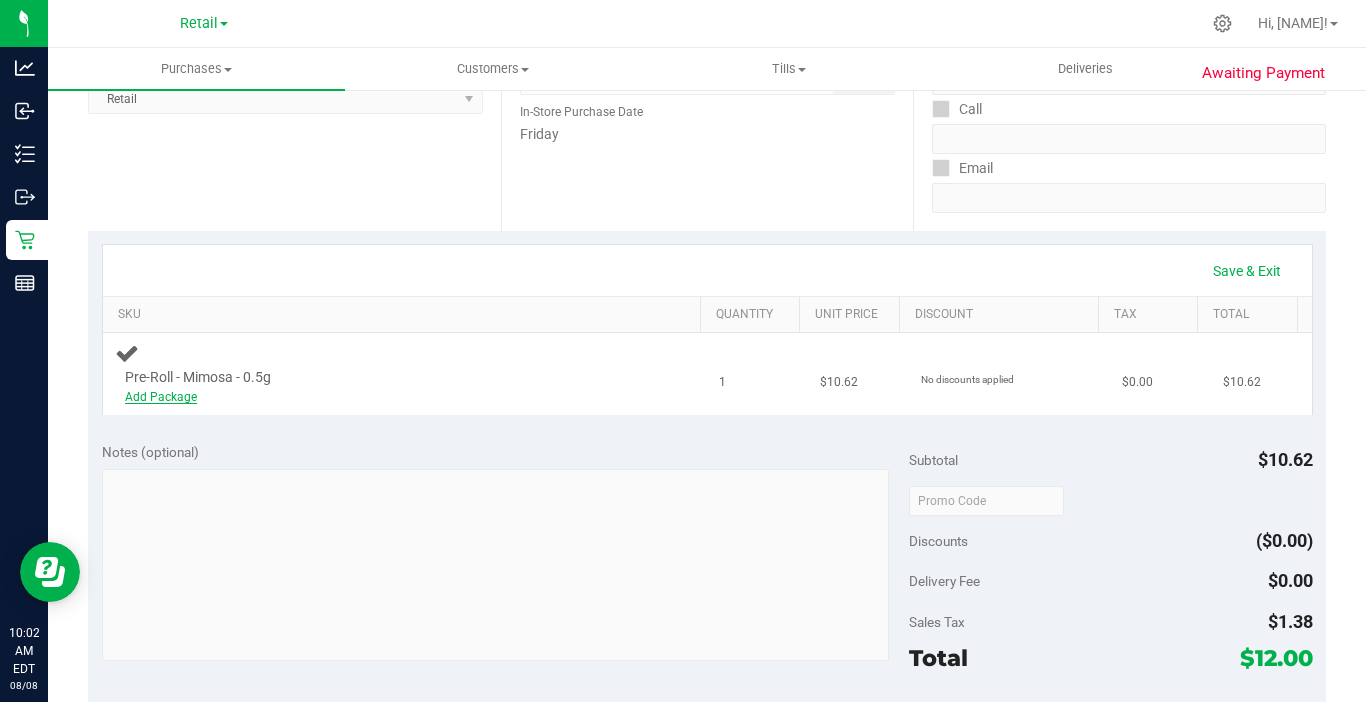 click on "Add Package" at bounding box center [161, 397] 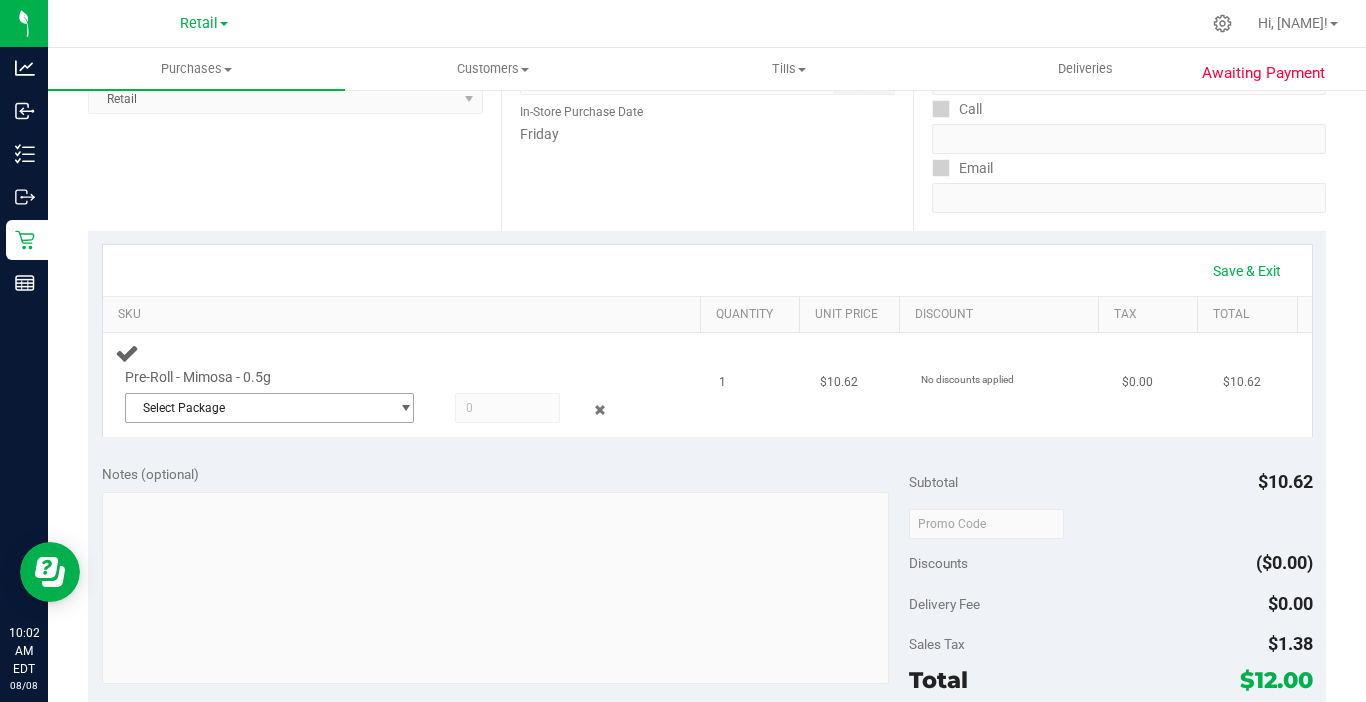 click on "Select Package" at bounding box center (257, 408) 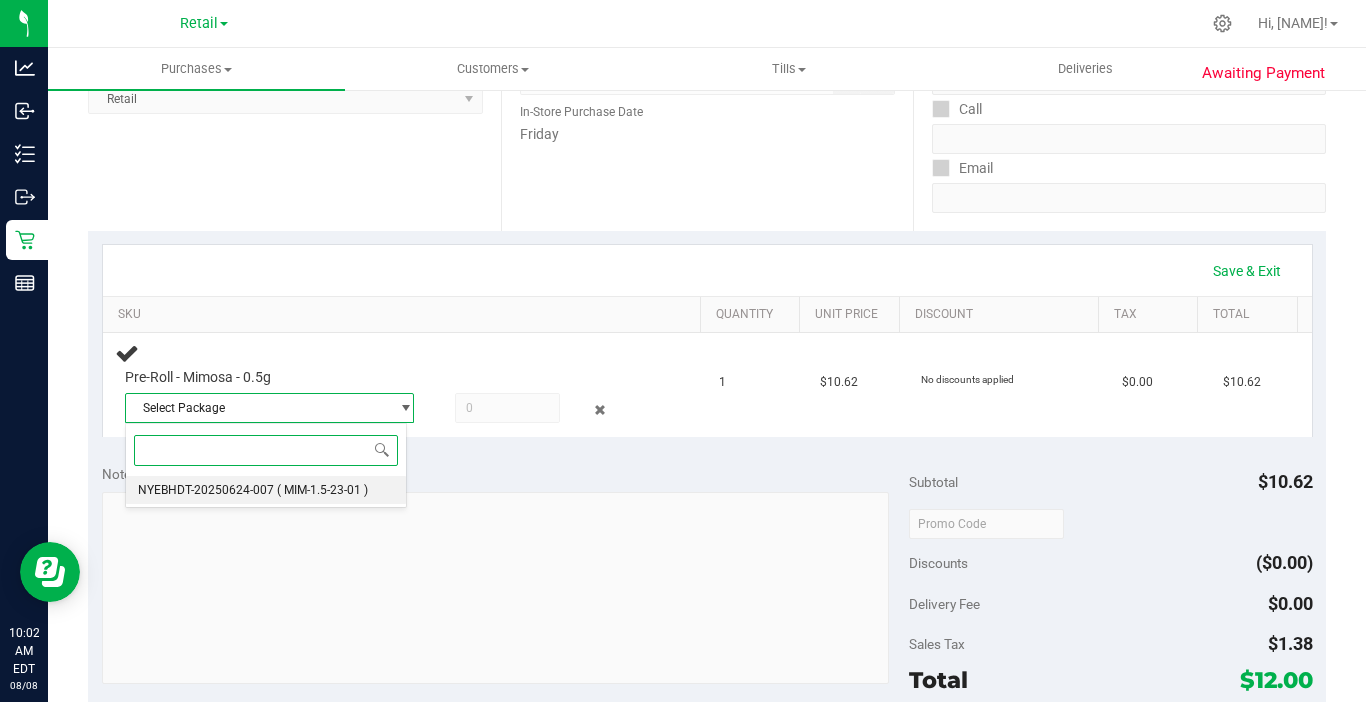 click on "NYEBHDT-20250624-007" at bounding box center (206, 490) 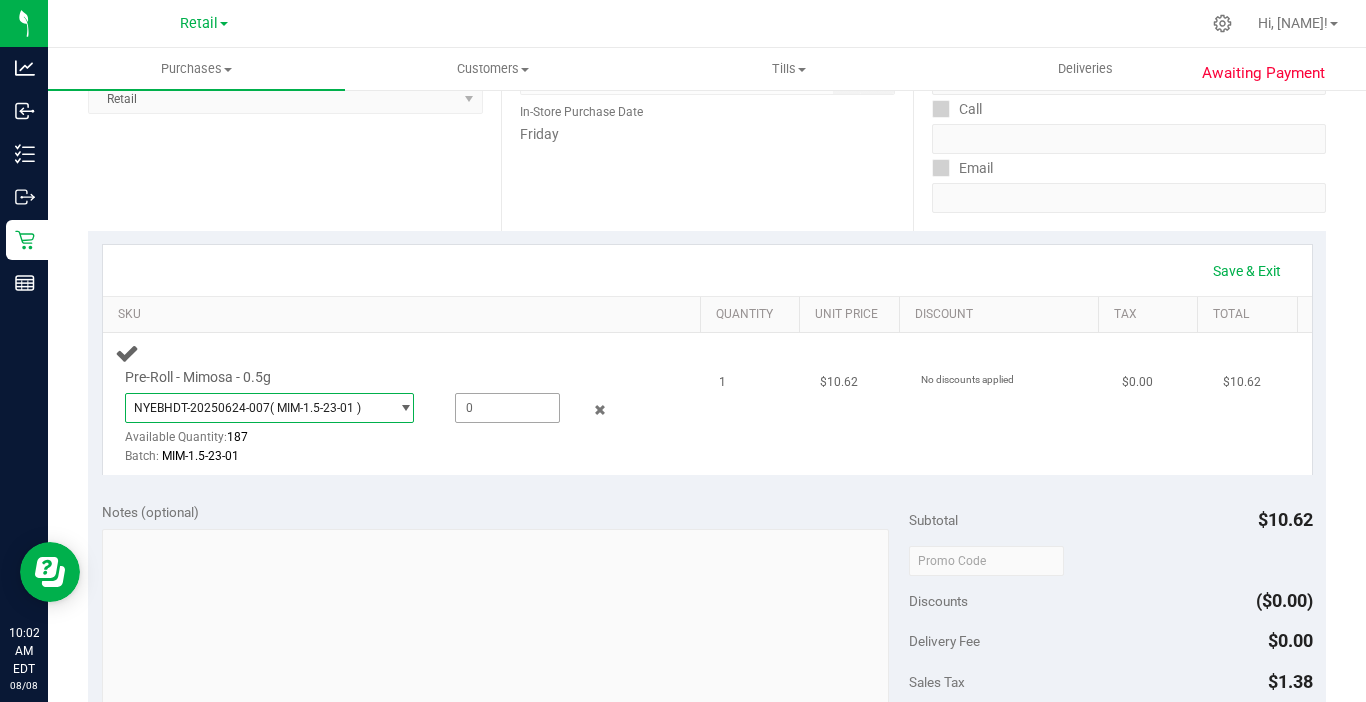 click at bounding box center (507, 408) 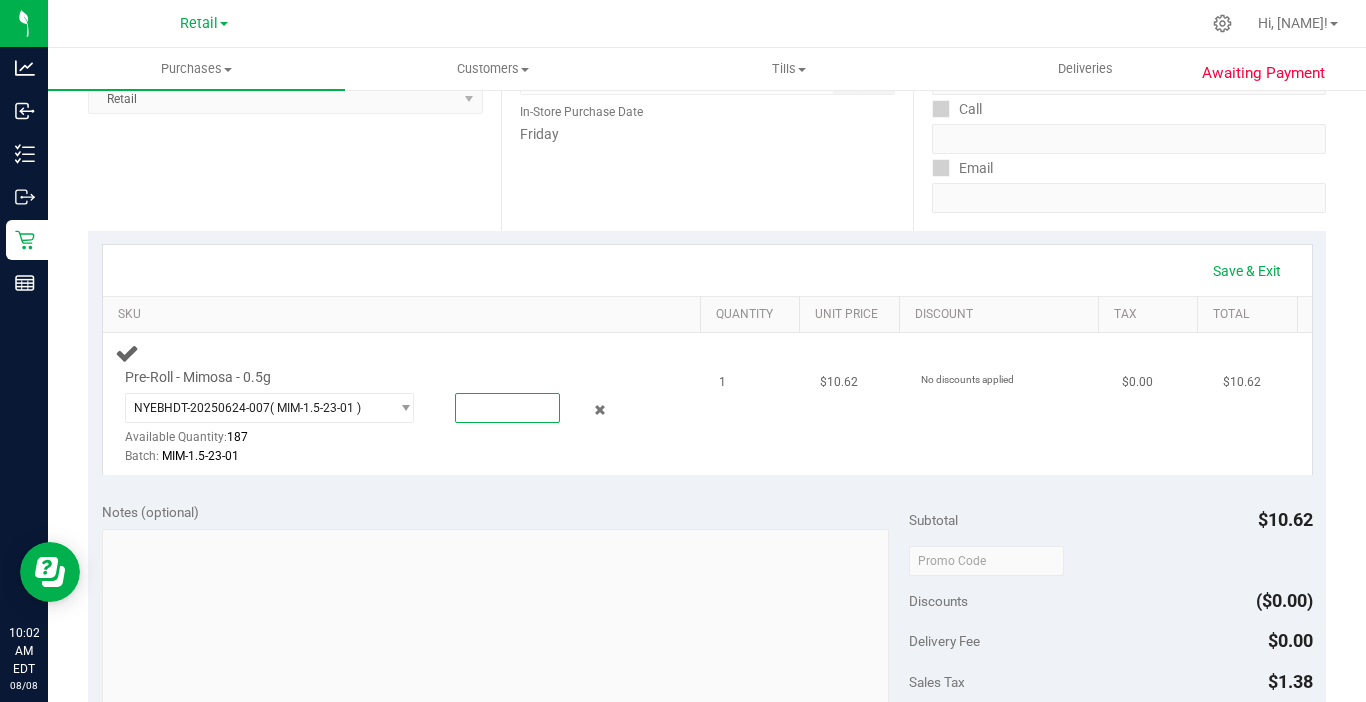 type on "1" 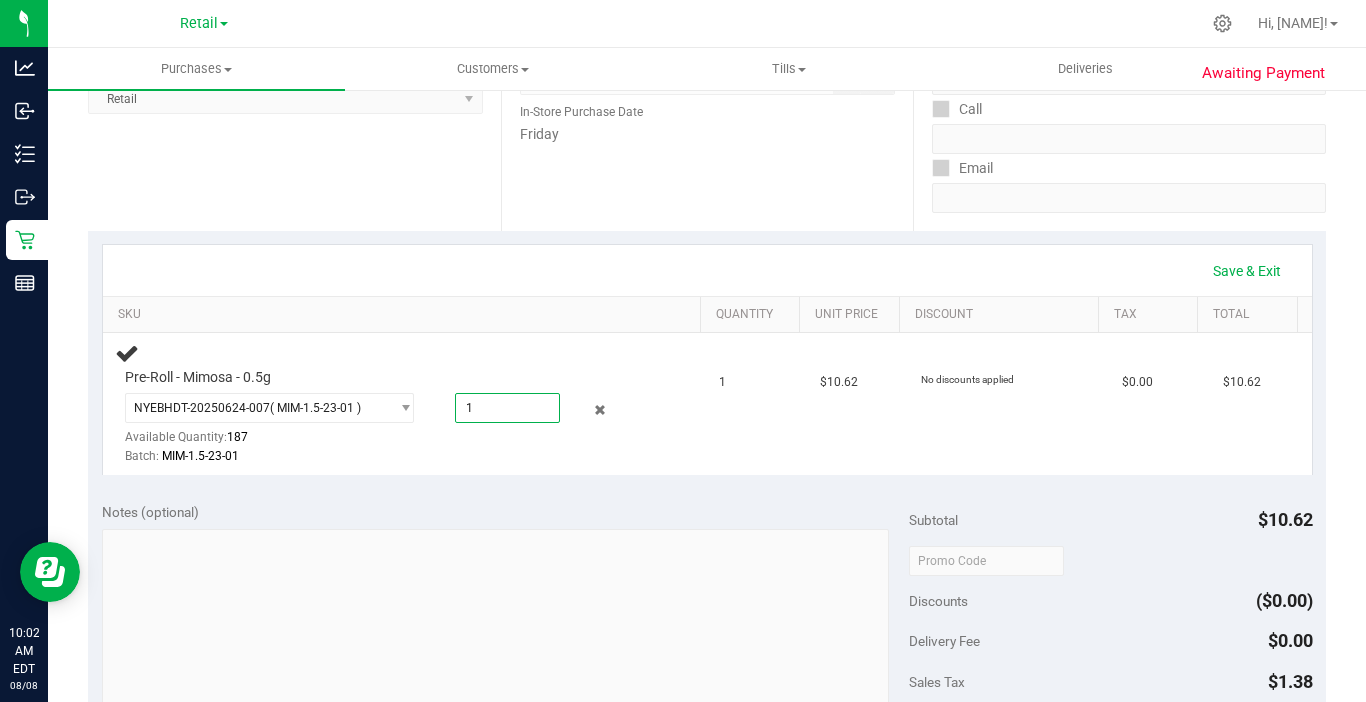 type on "1.0000" 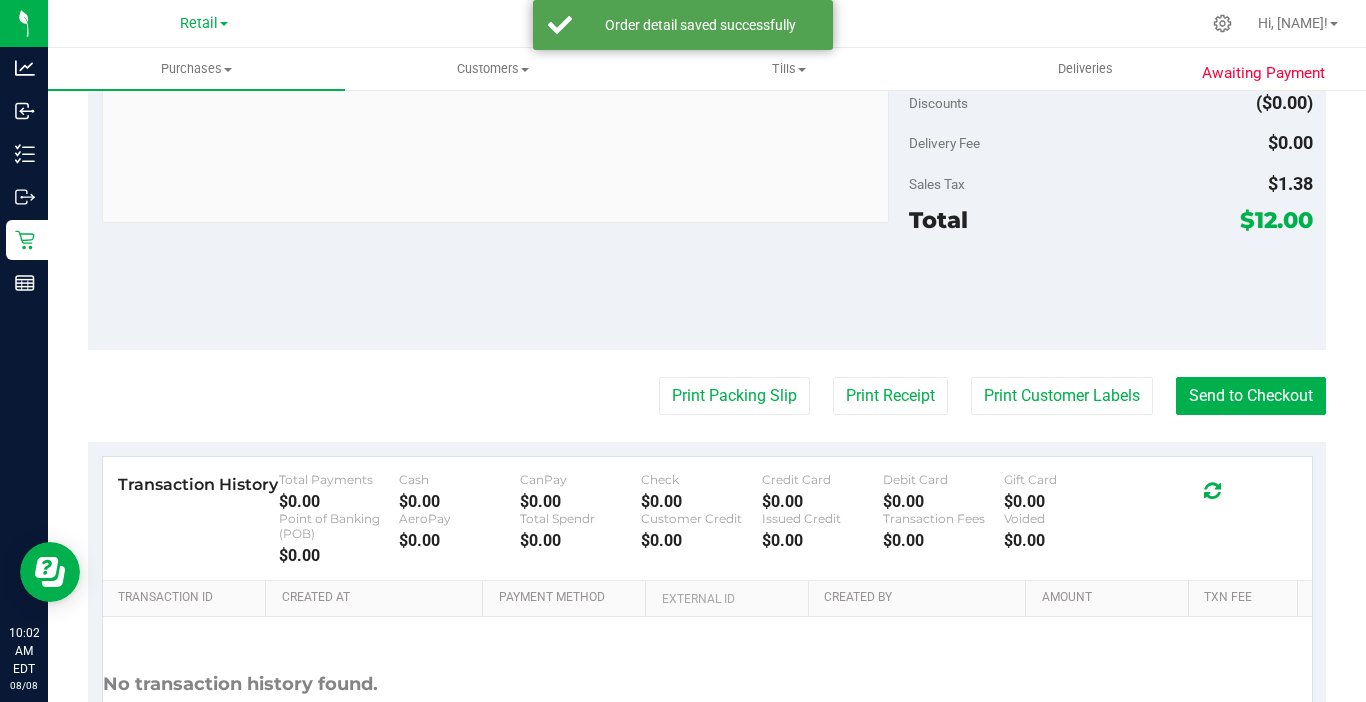 scroll, scrollTop: 800, scrollLeft: 0, axis: vertical 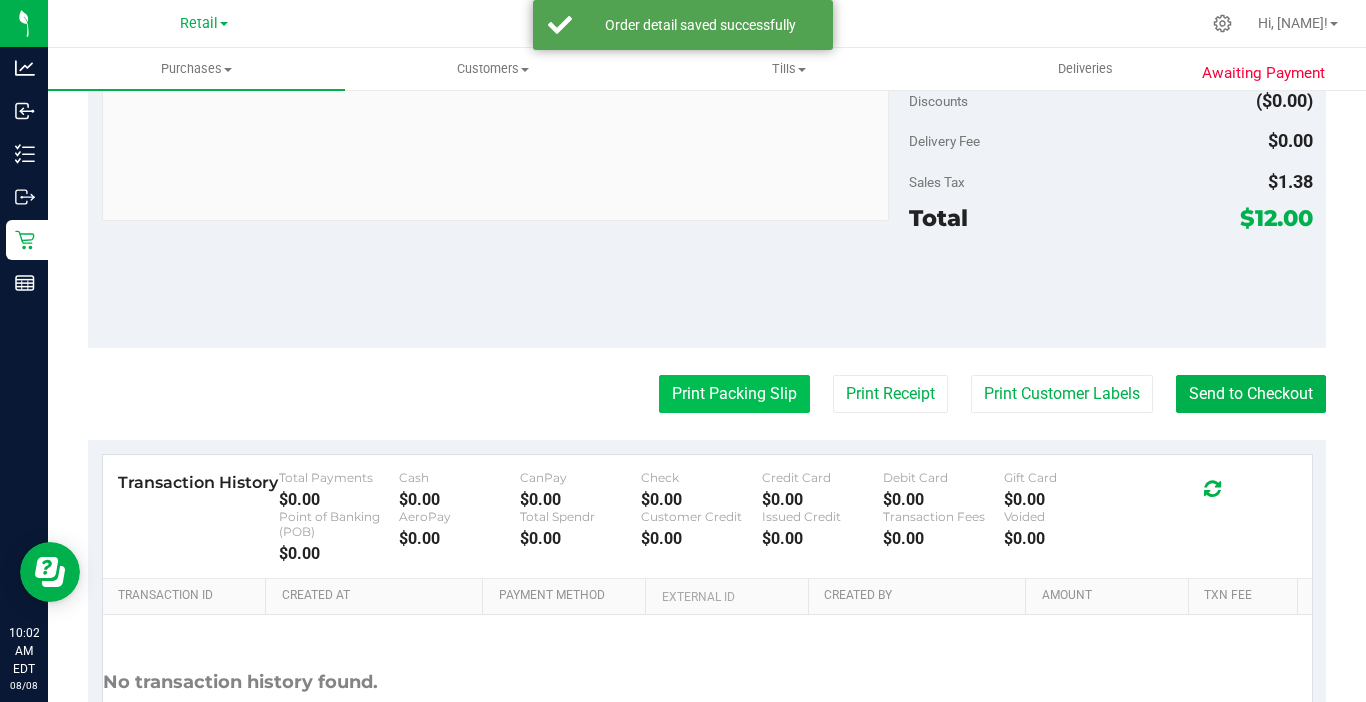click on "Print Packing Slip" at bounding box center (734, 394) 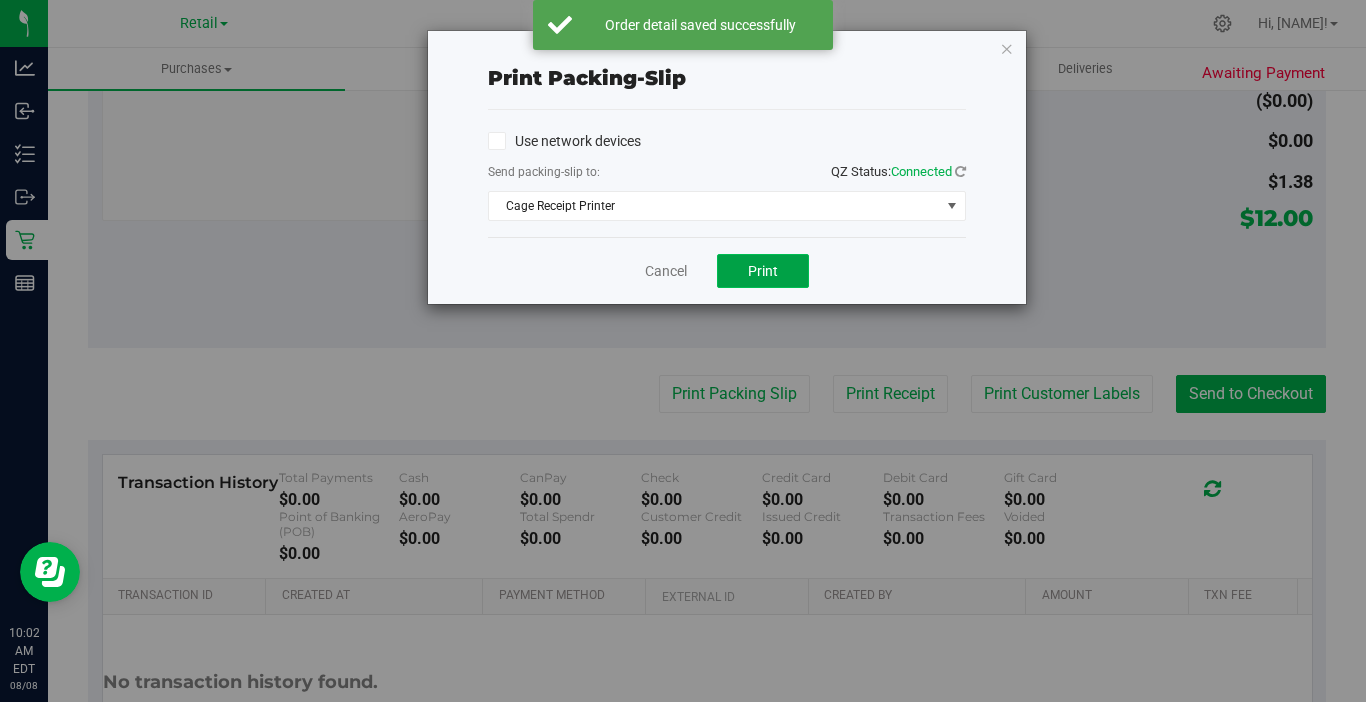 click on "Print" at bounding box center [763, 271] 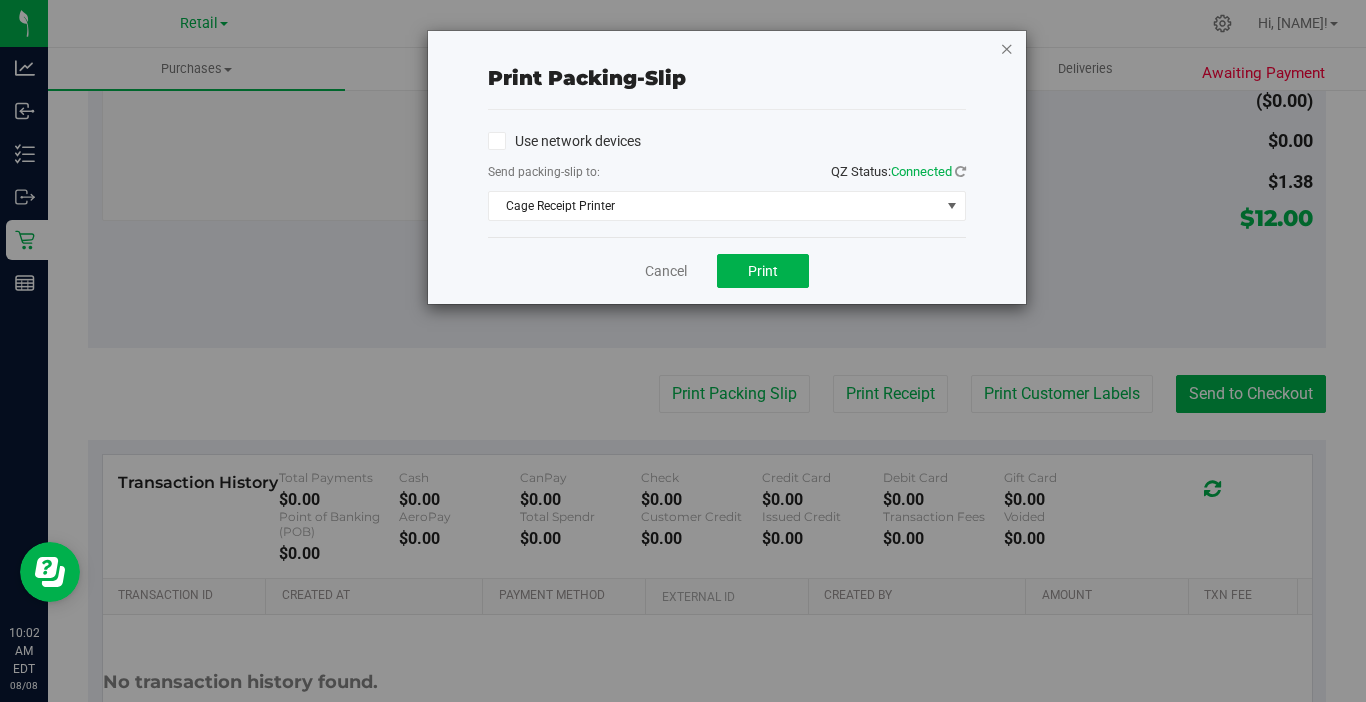 click at bounding box center (1007, 48) 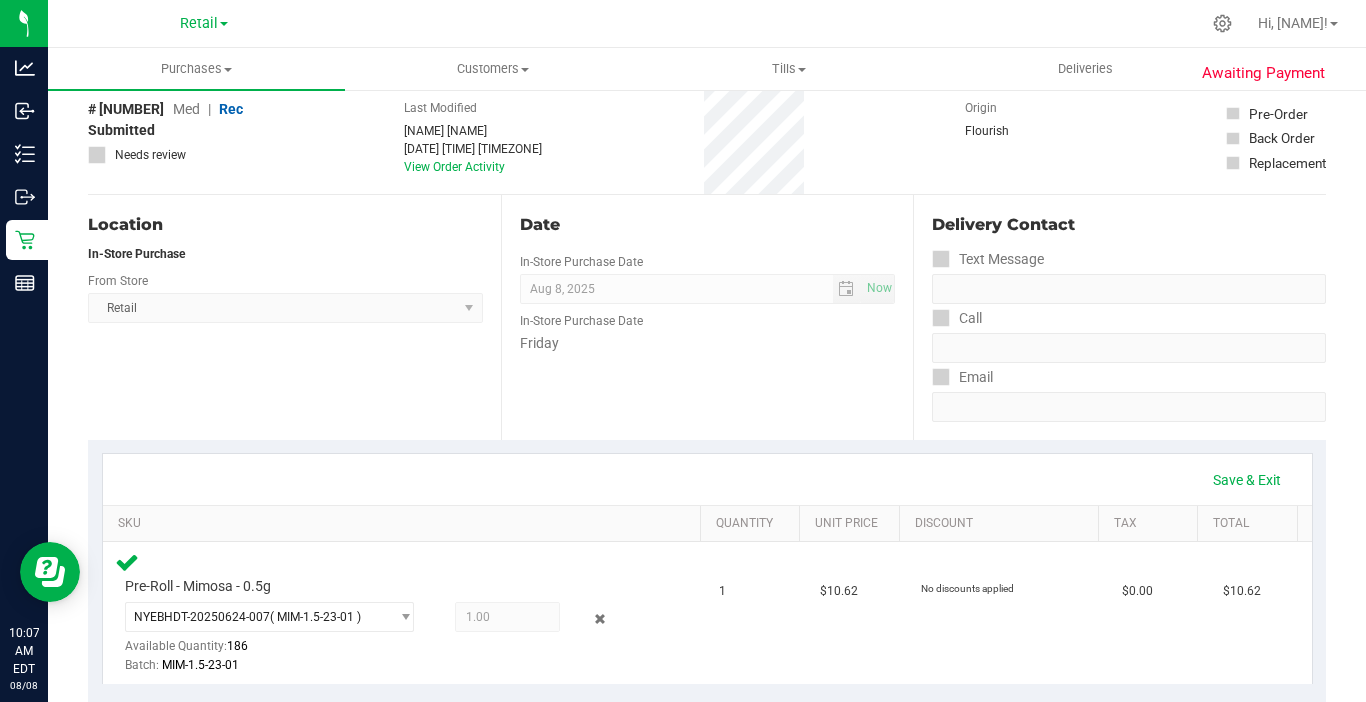 scroll, scrollTop: 0, scrollLeft: 0, axis: both 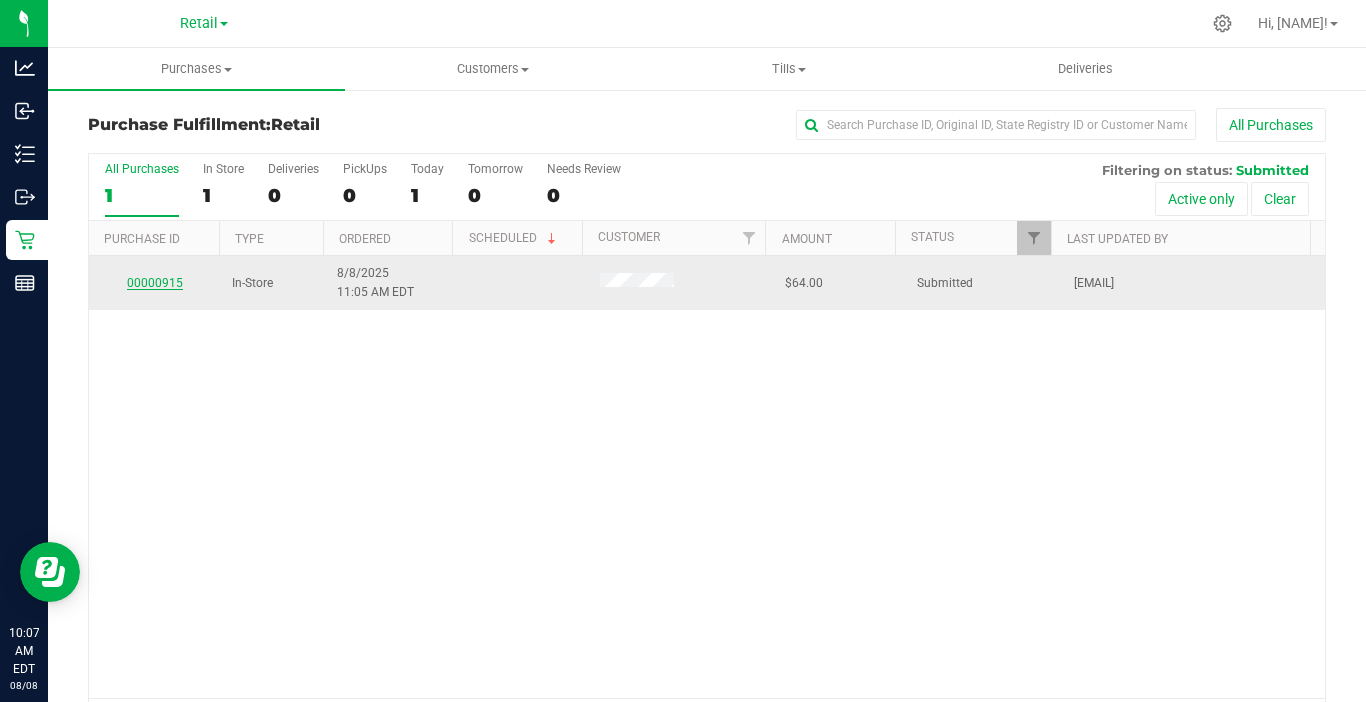 click on "00000915" at bounding box center [155, 283] 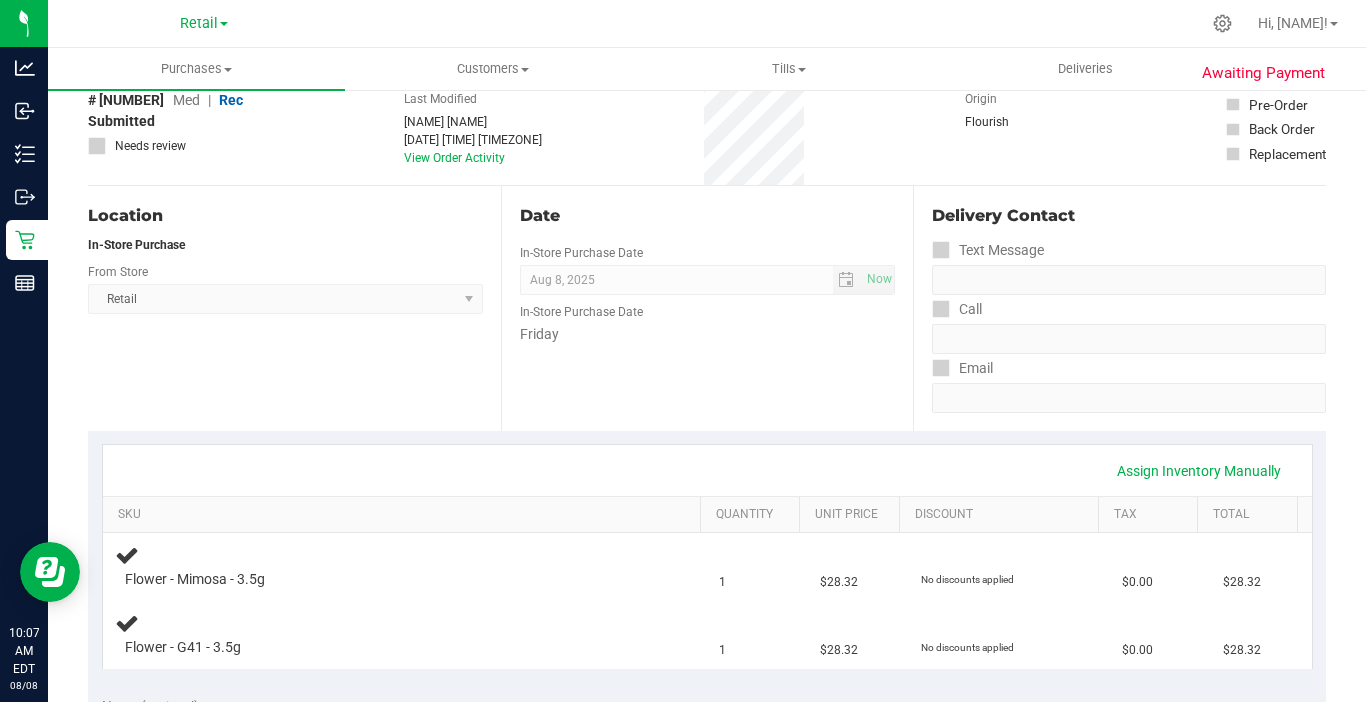 scroll, scrollTop: 300, scrollLeft: 0, axis: vertical 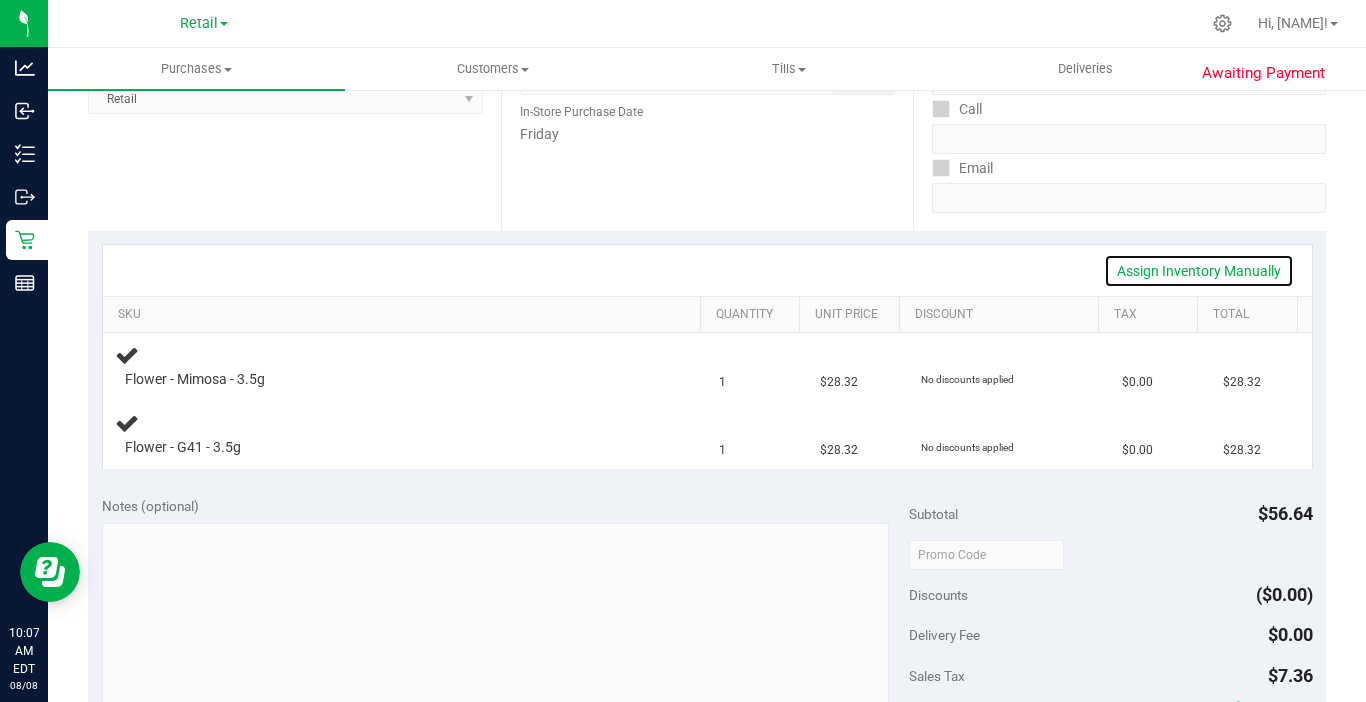 click on "Assign Inventory Manually" at bounding box center [1199, 271] 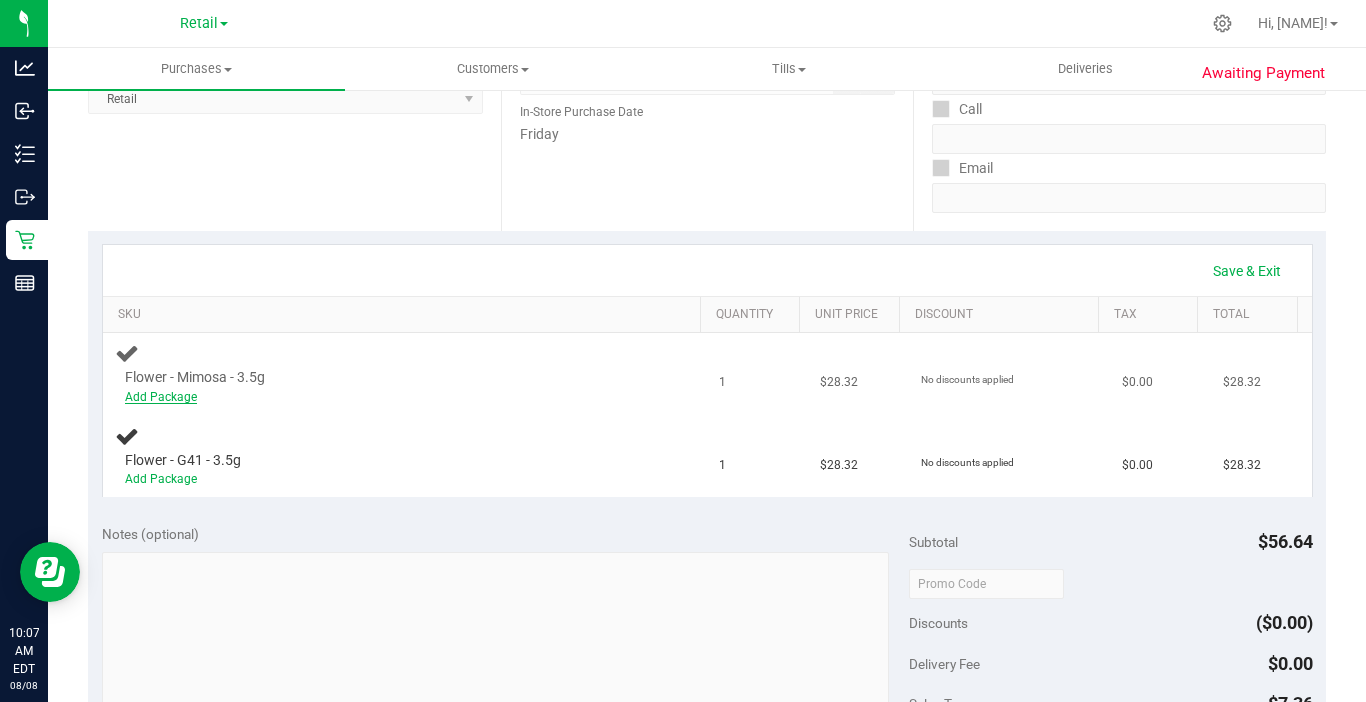 click on "Add Package" at bounding box center [161, 397] 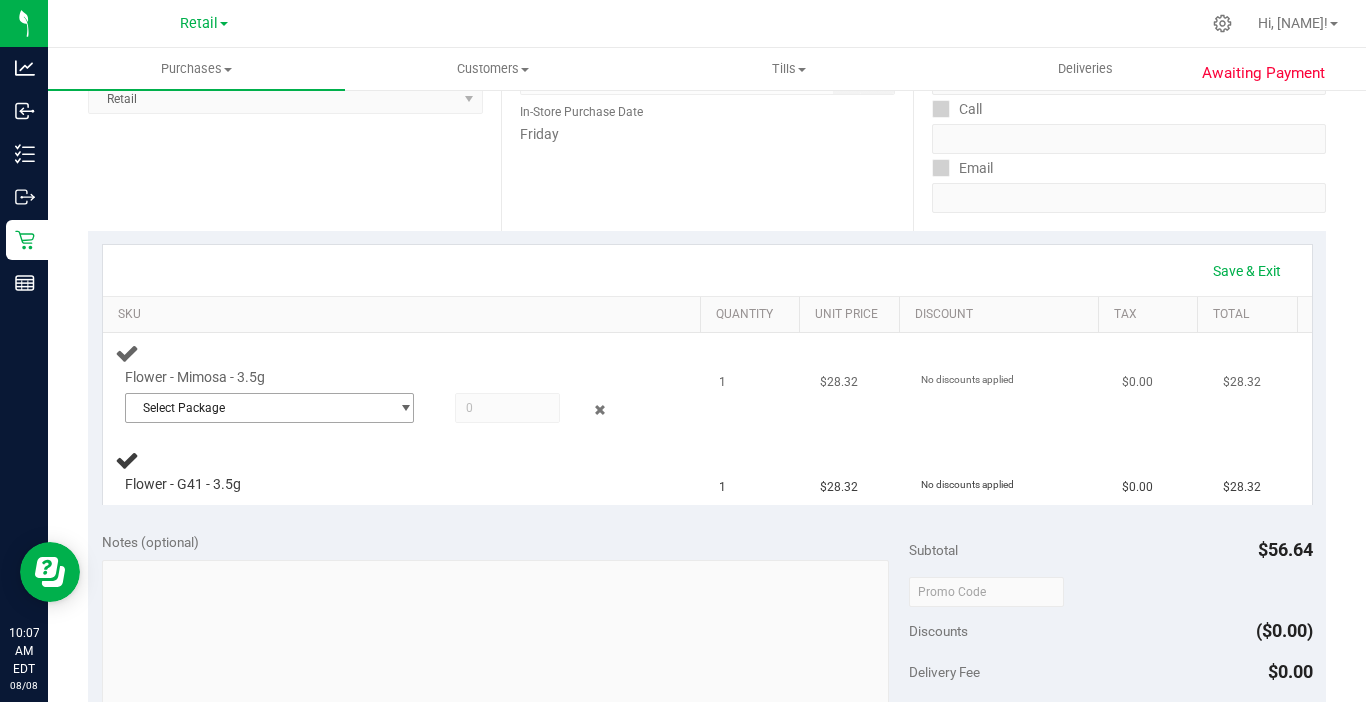 click on "Select Package" at bounding box center [257, 408] 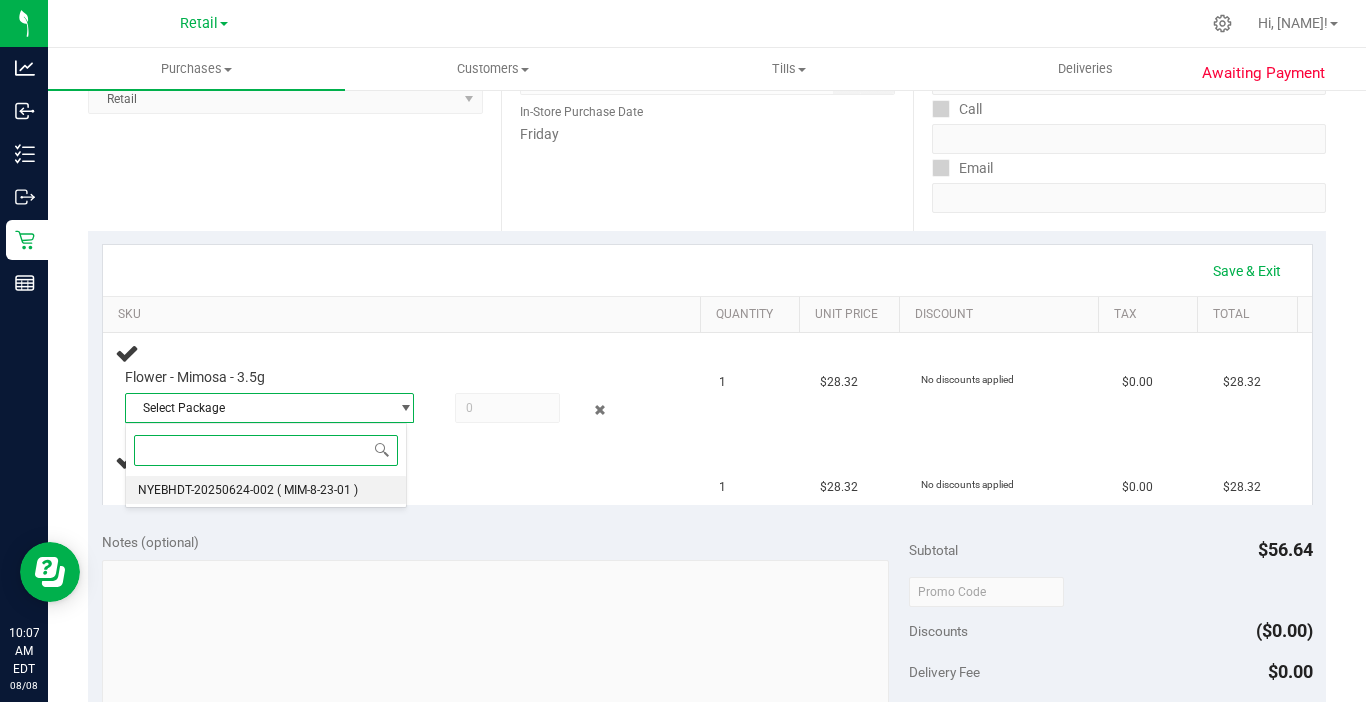 click on "NYEBHDT-20250624-002" at bounding box center [206, 490] 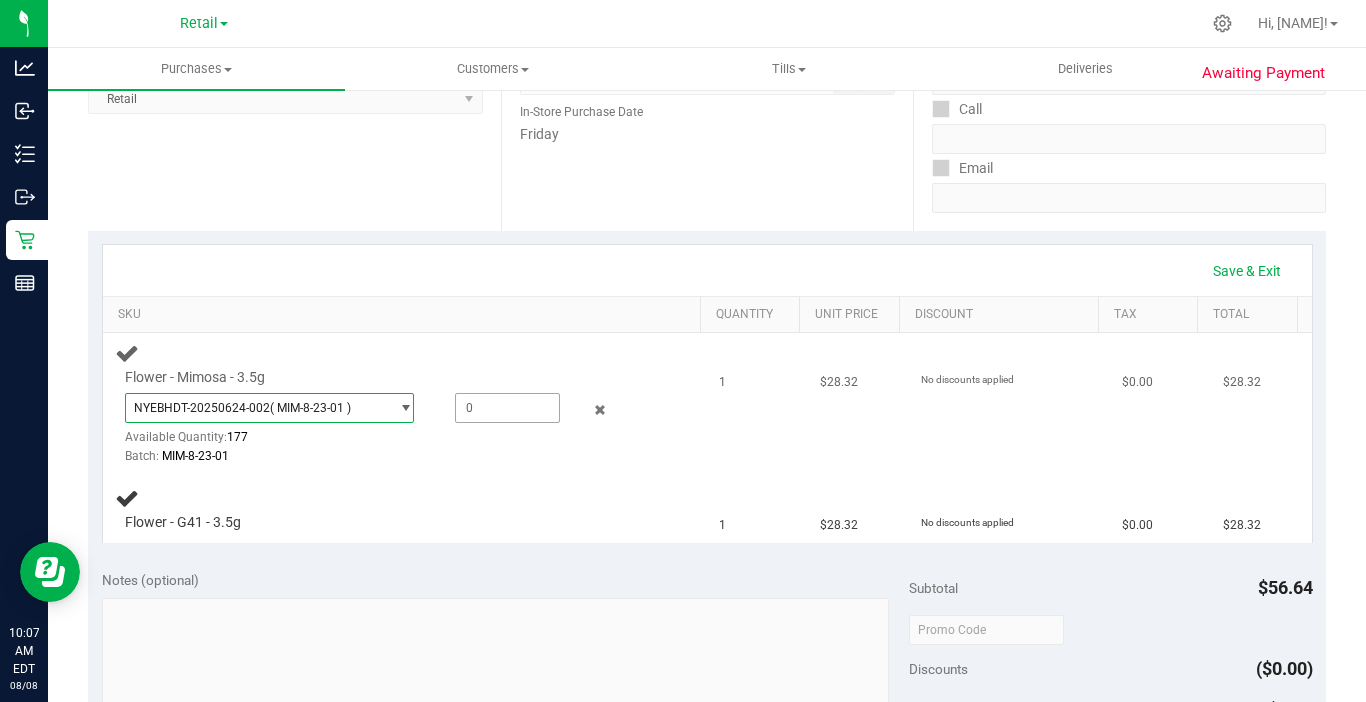click at bounding box center [507, 408] 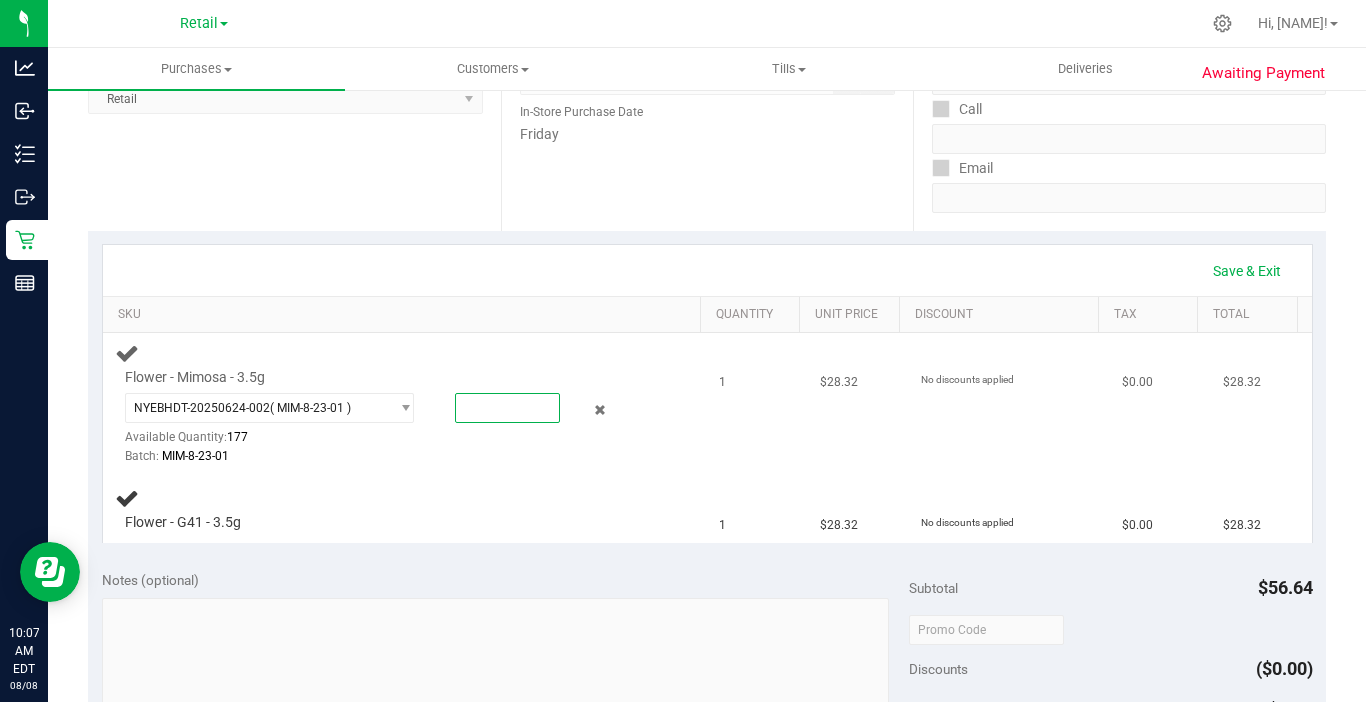 type on "1" 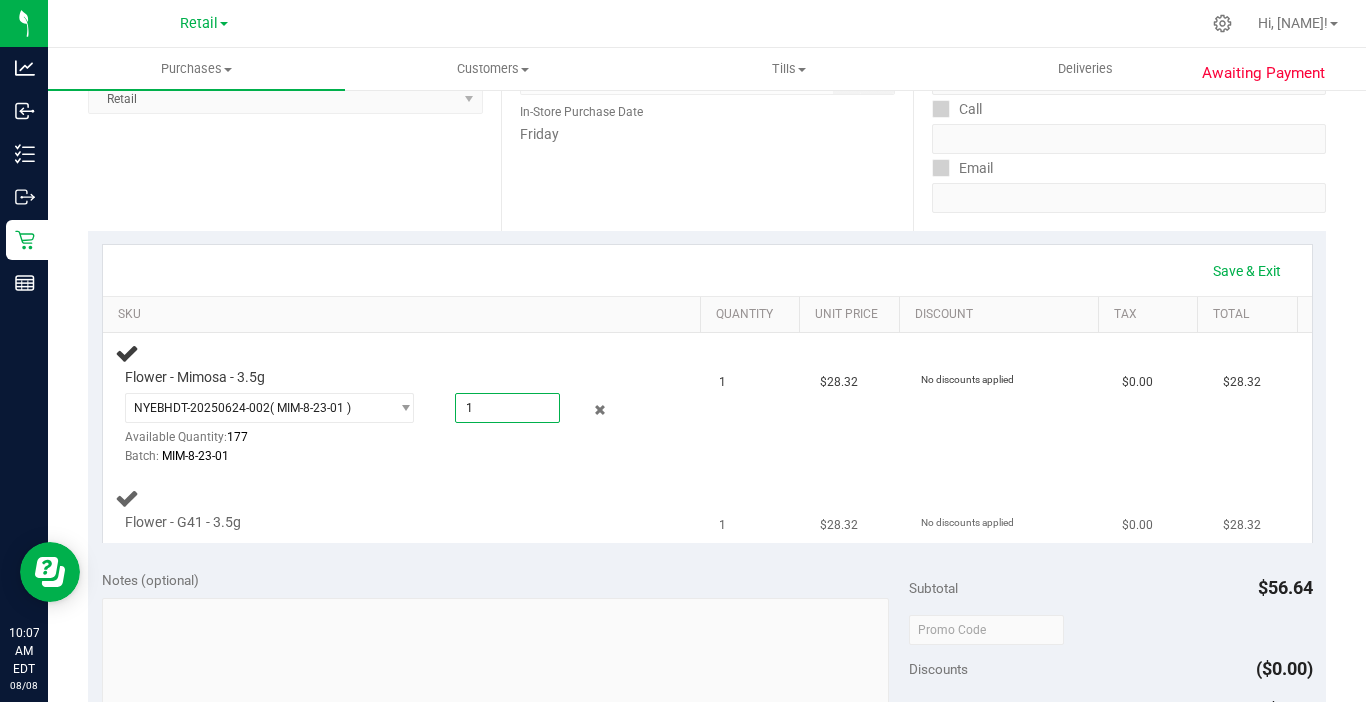 type on "1.0000" 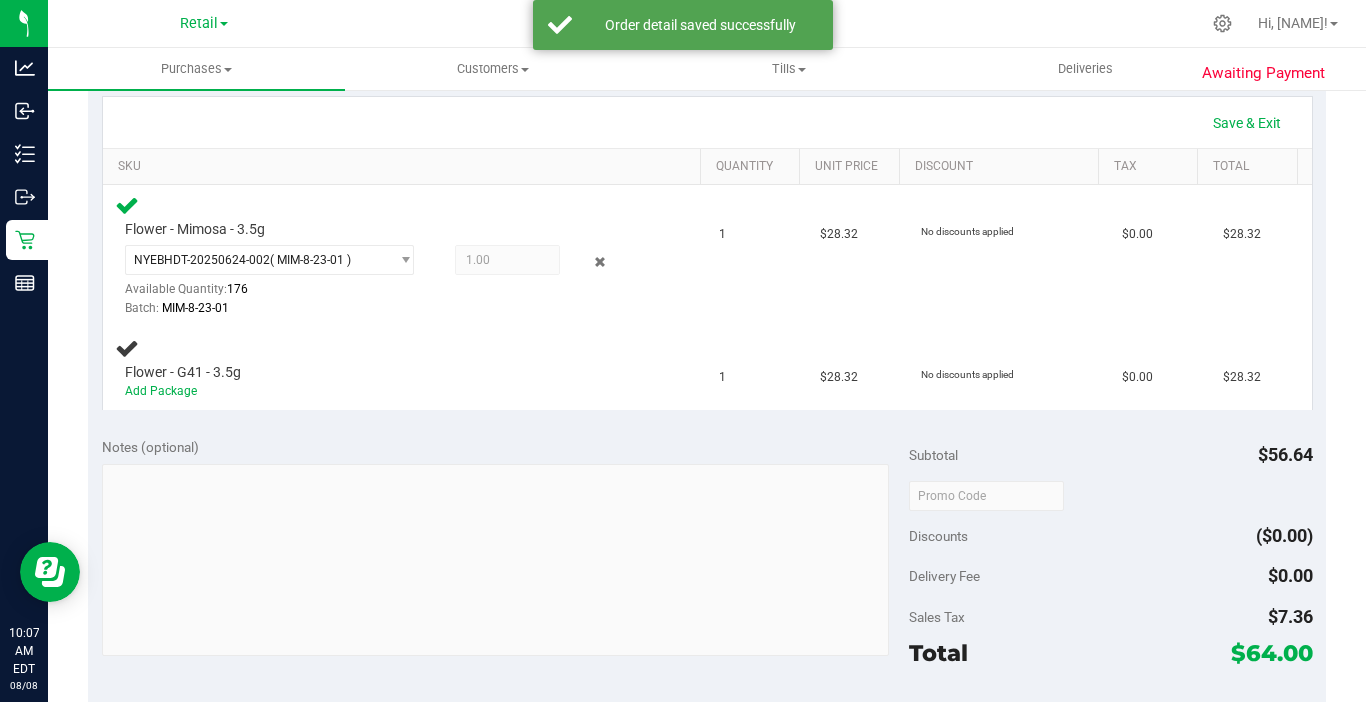 scroll, scrollTop: 500, scrollLeft: 0, axis: vertical 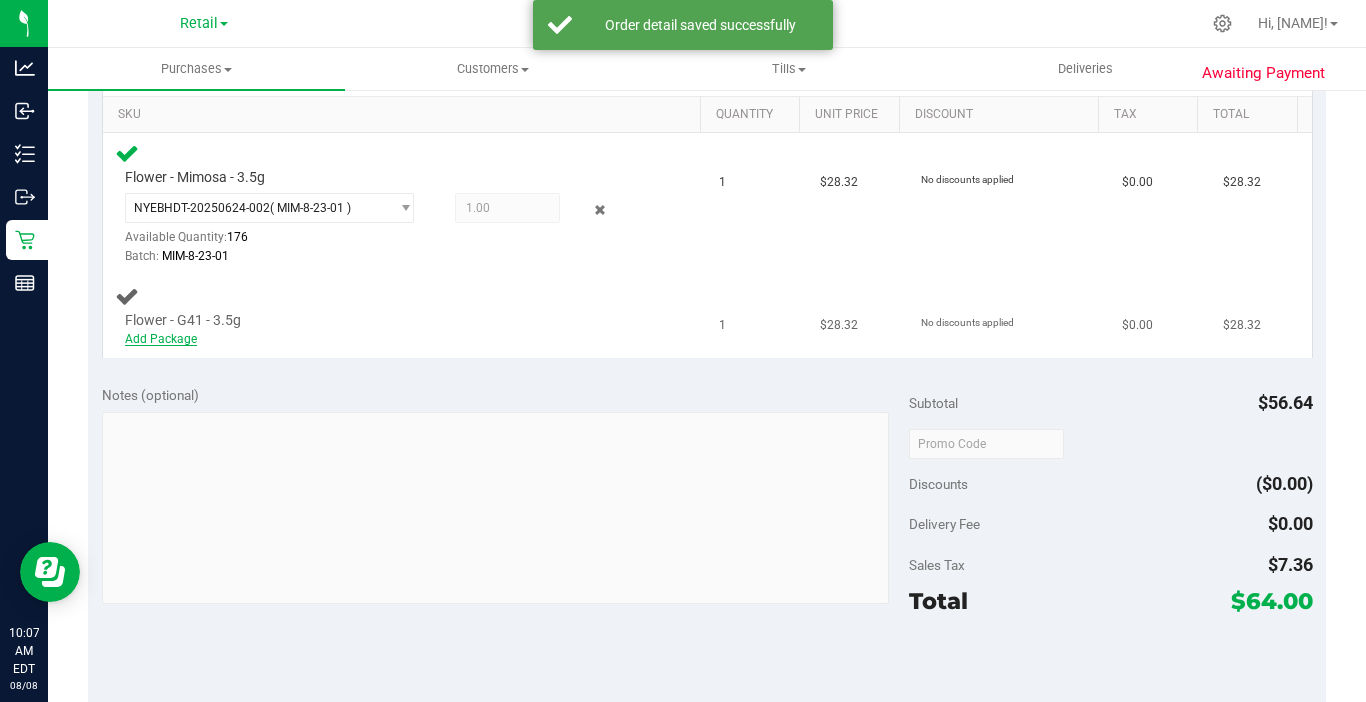 click on "Add Package" at bounding box center [161, 339] 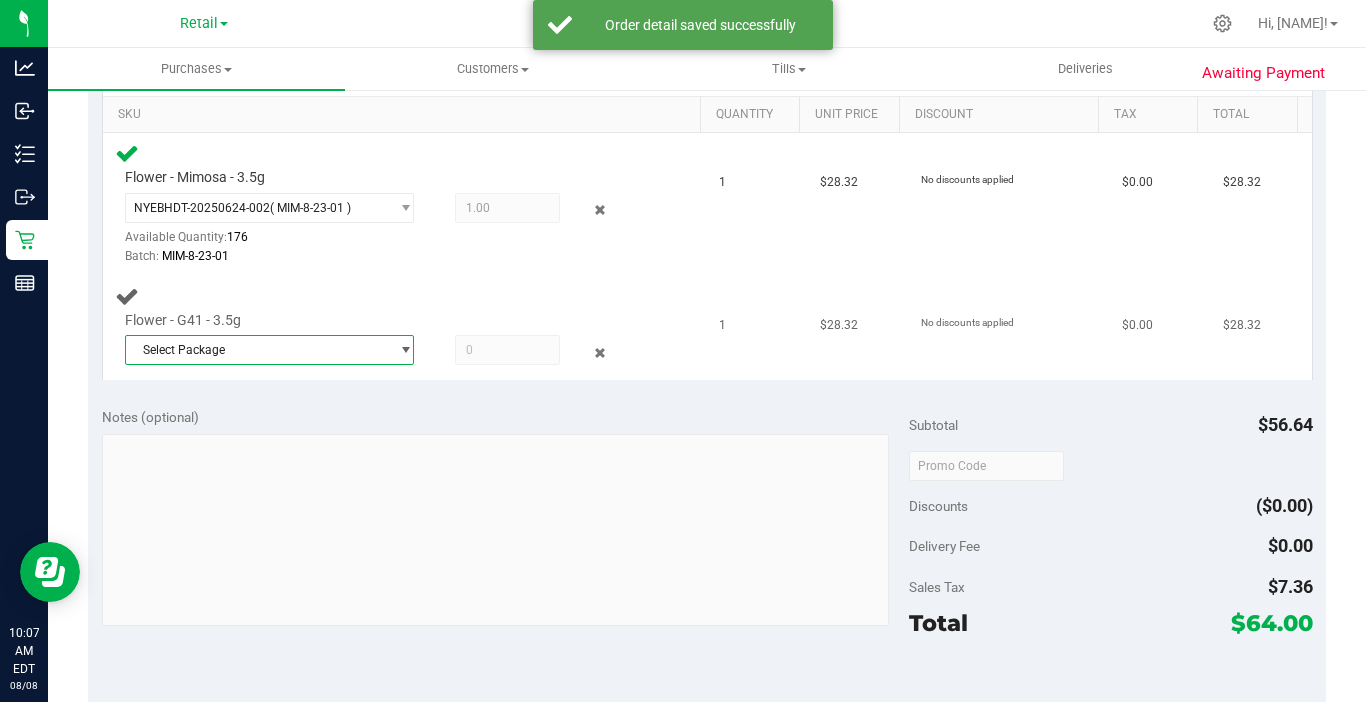 click on "Select Package" at bounding box center (257, 350) 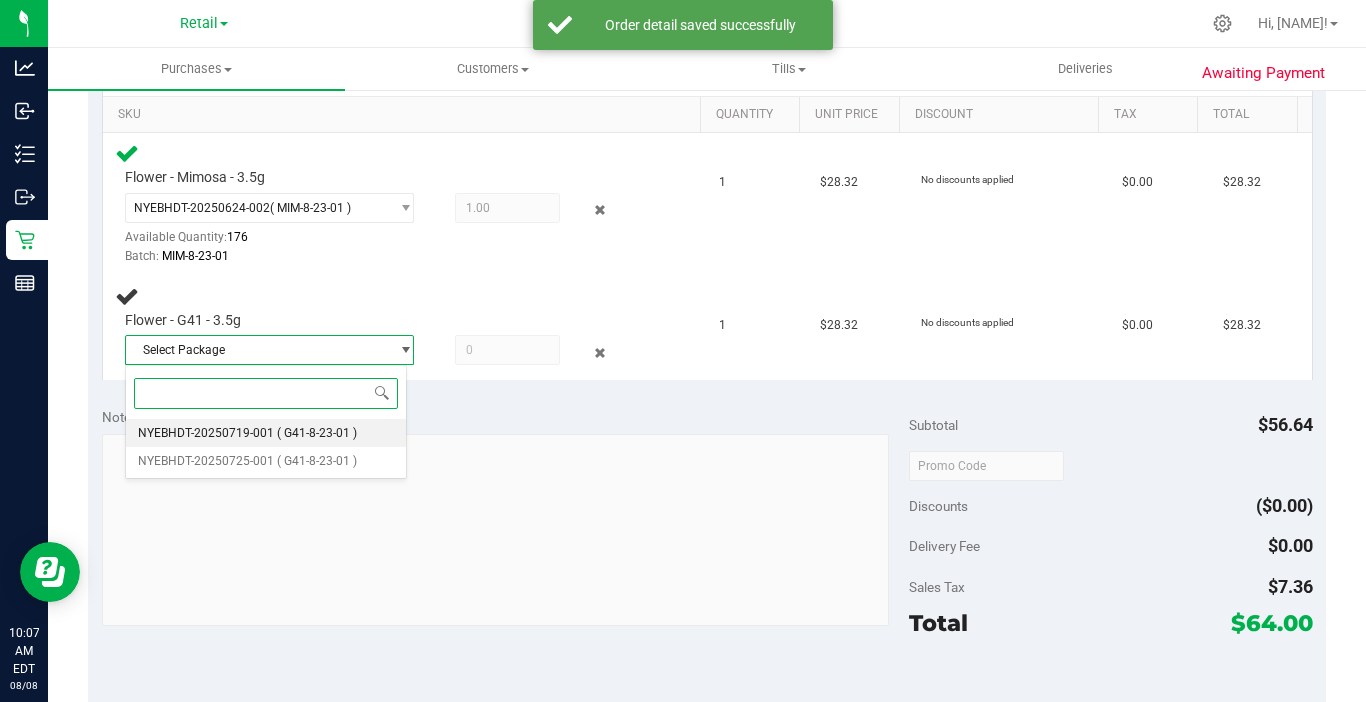 drag, startPoint x: 185, startPoint y: 435, endPoint x: 260, endPoint y: 402, distance: 81.939 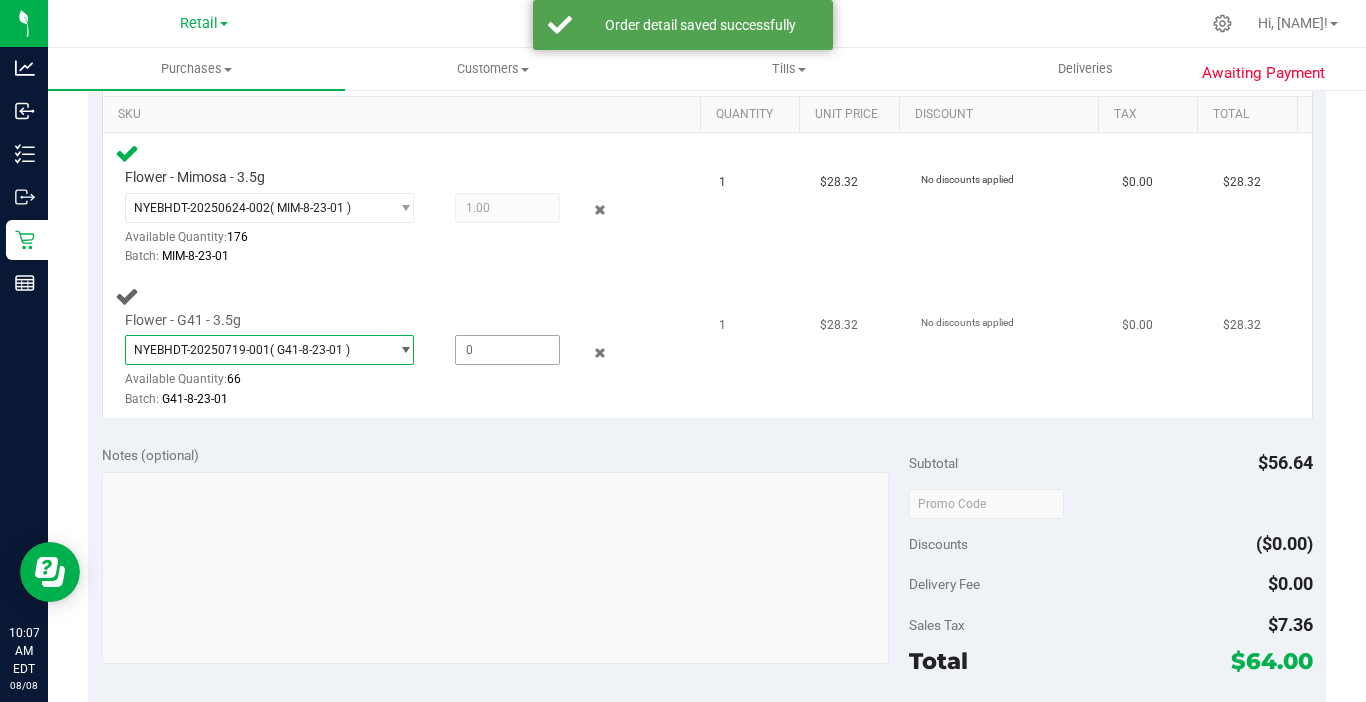 click at bounding box center [507, 350] 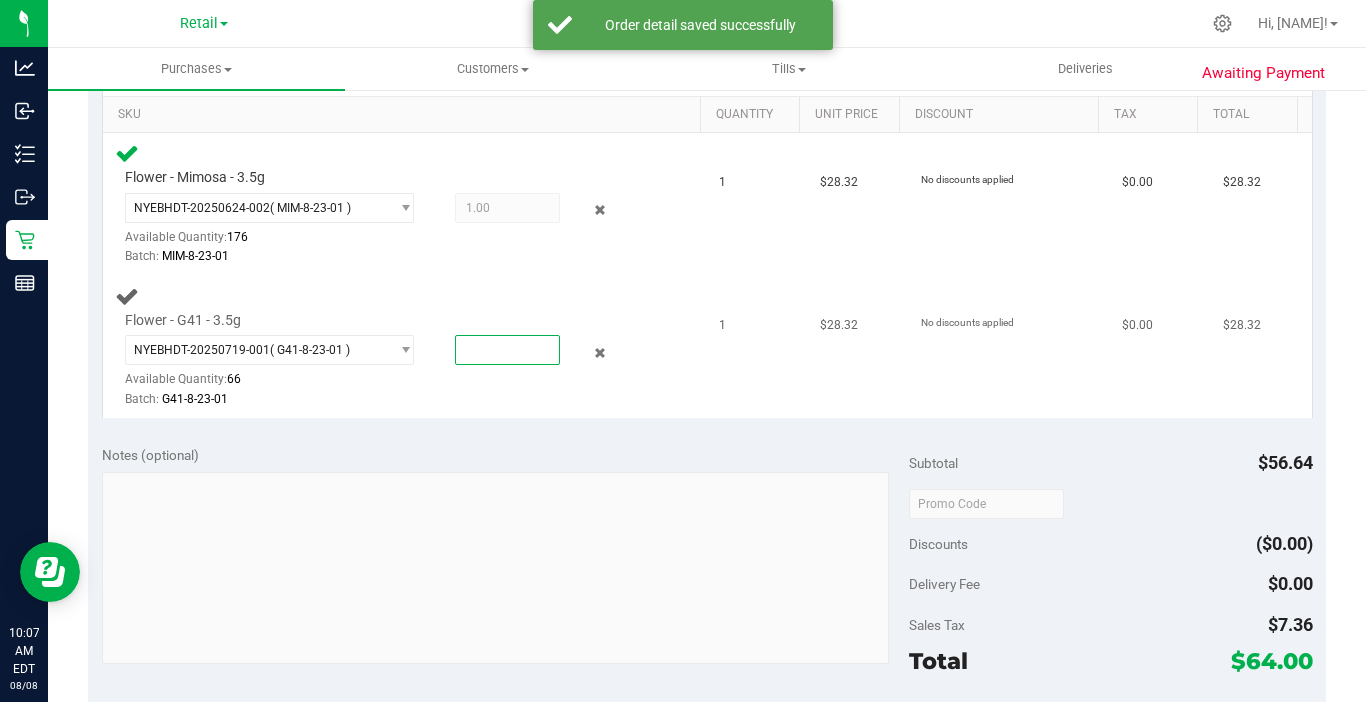 type on "1" 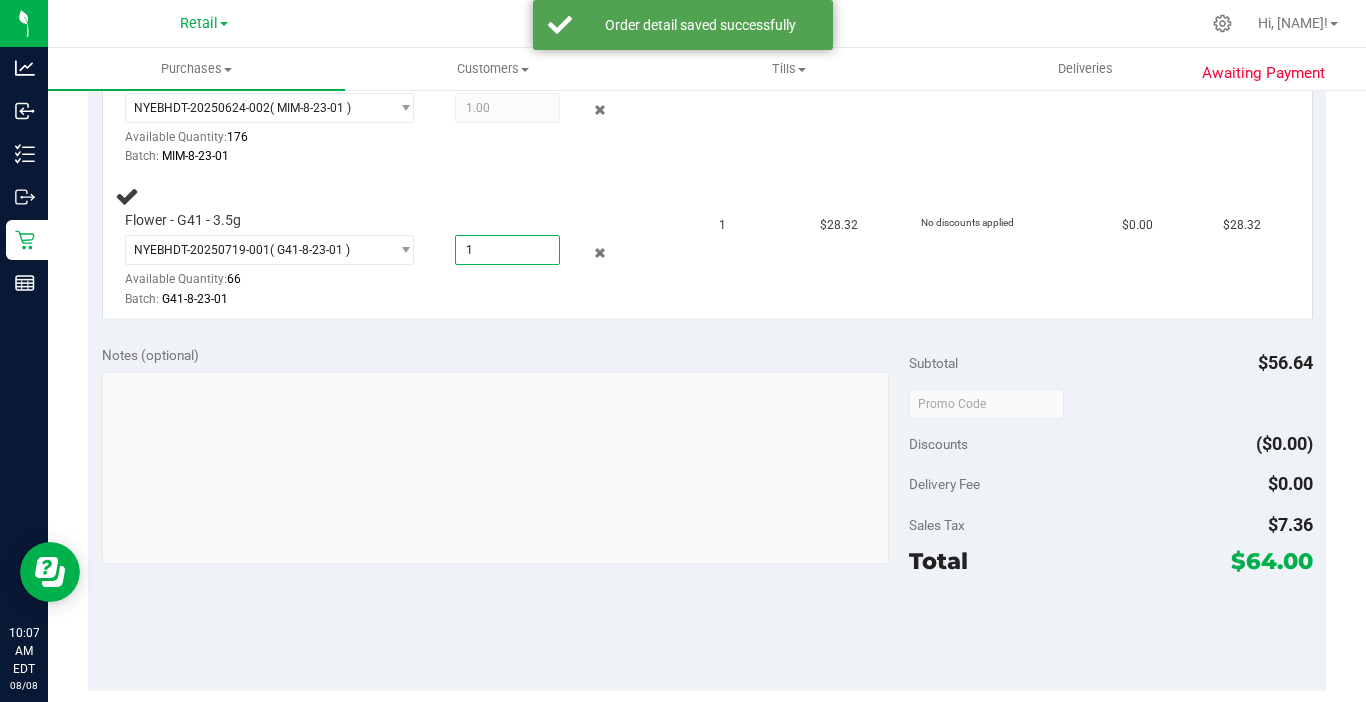 type on "1.0000" 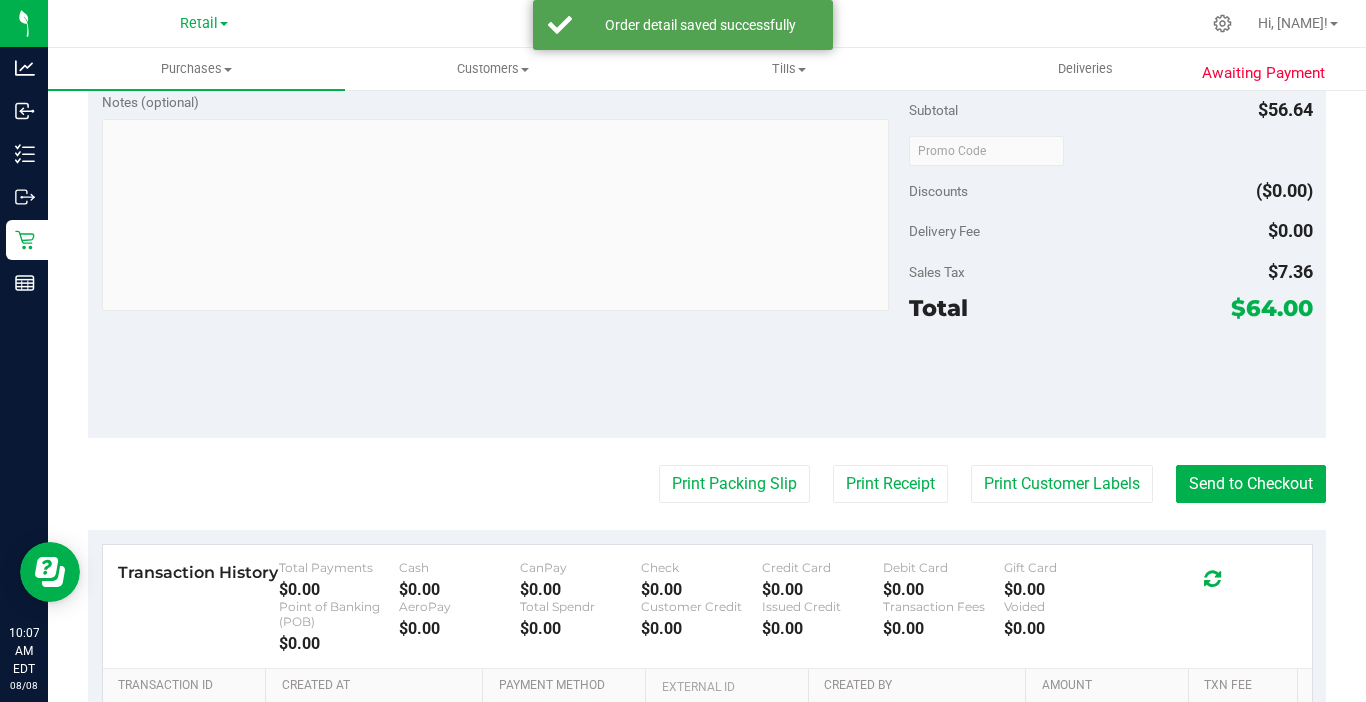 scroll, scrollTop: 900, scrollLeft: 0, axis: vertical 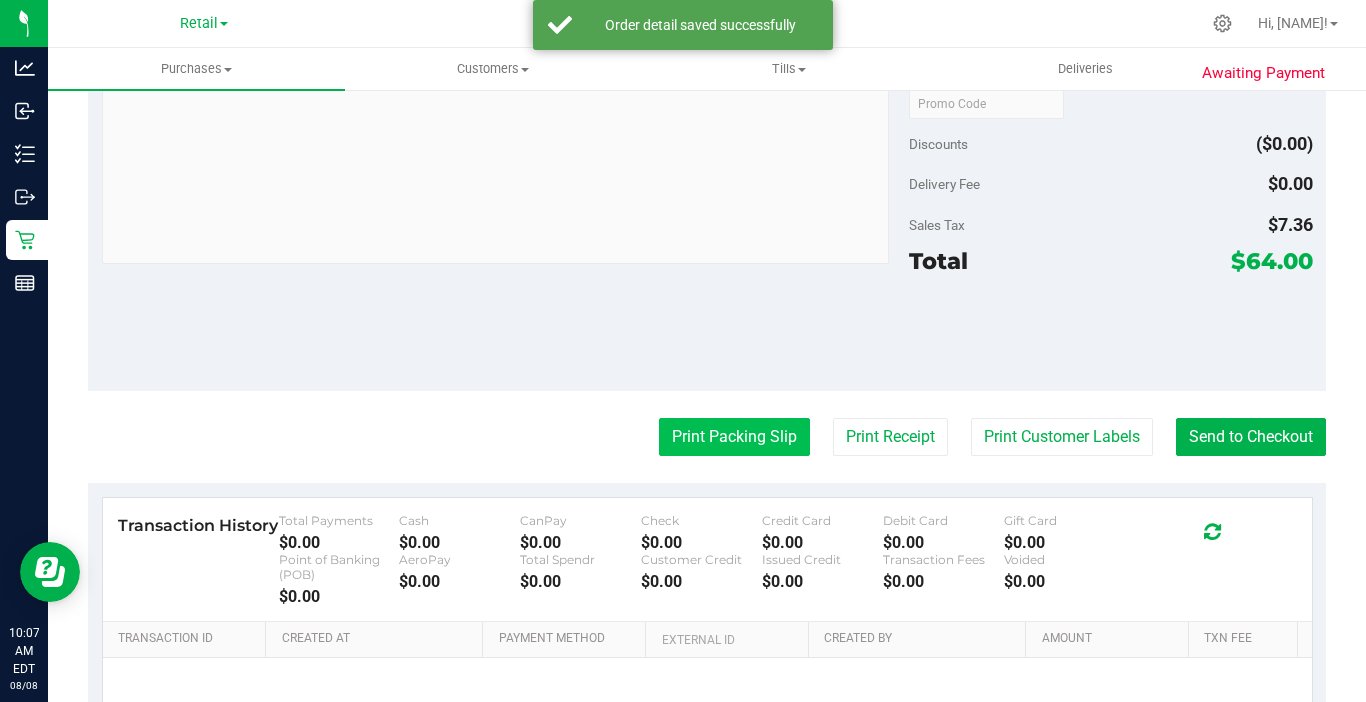 click on "Print Packing Slip" at bounding box center (734, 437) 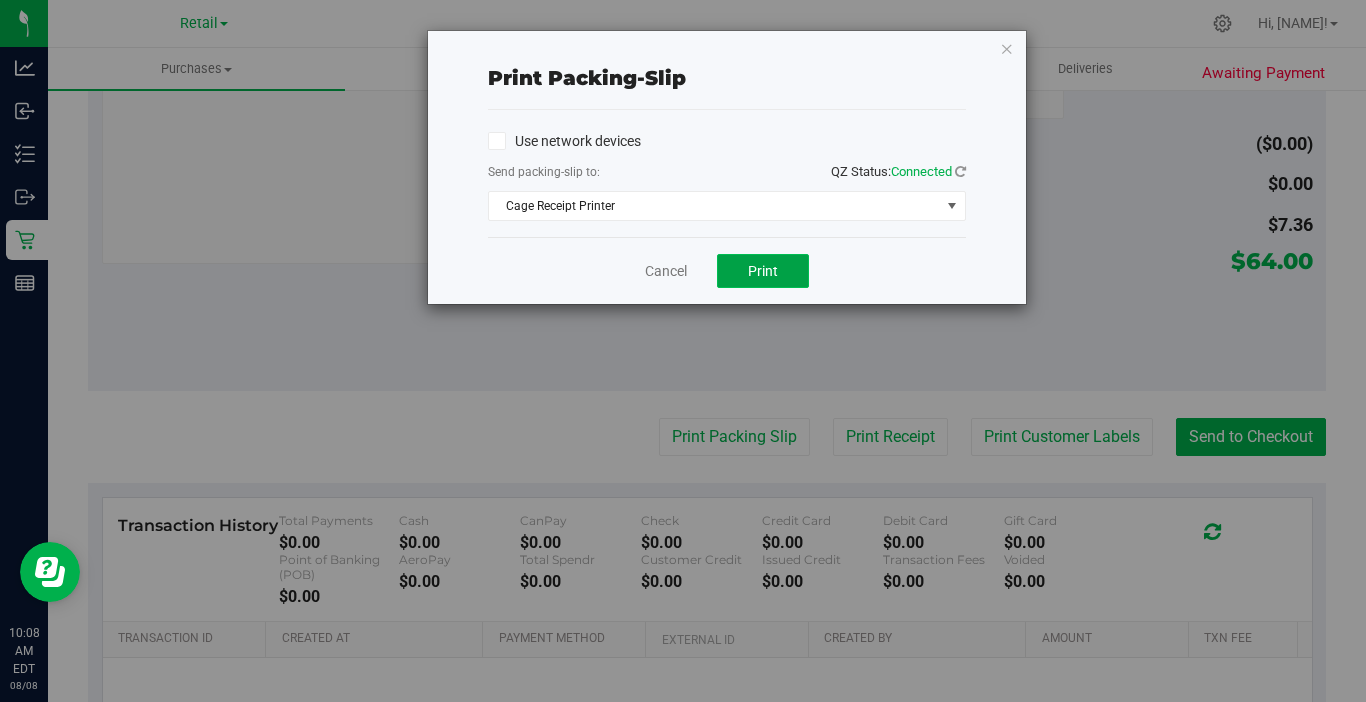 click on "Print" at bounding box center [763, 271] 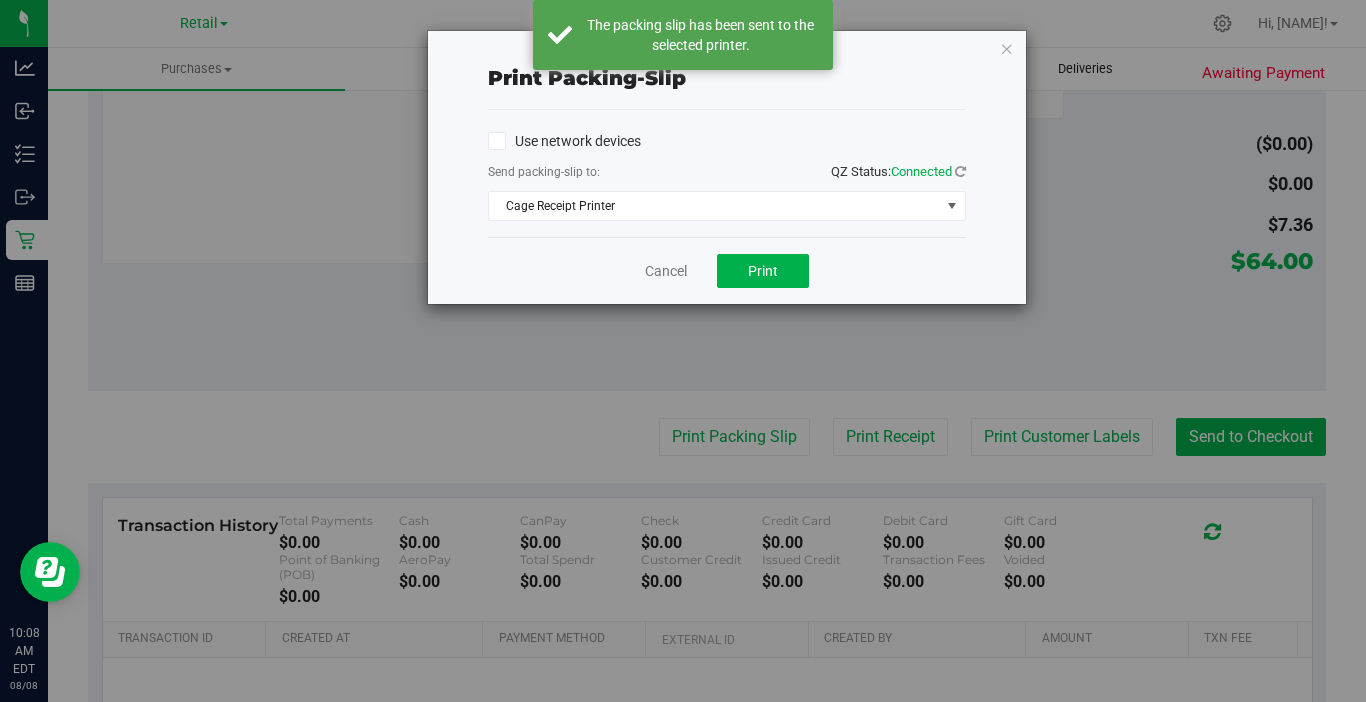 click at bounding box center (1007, 48) 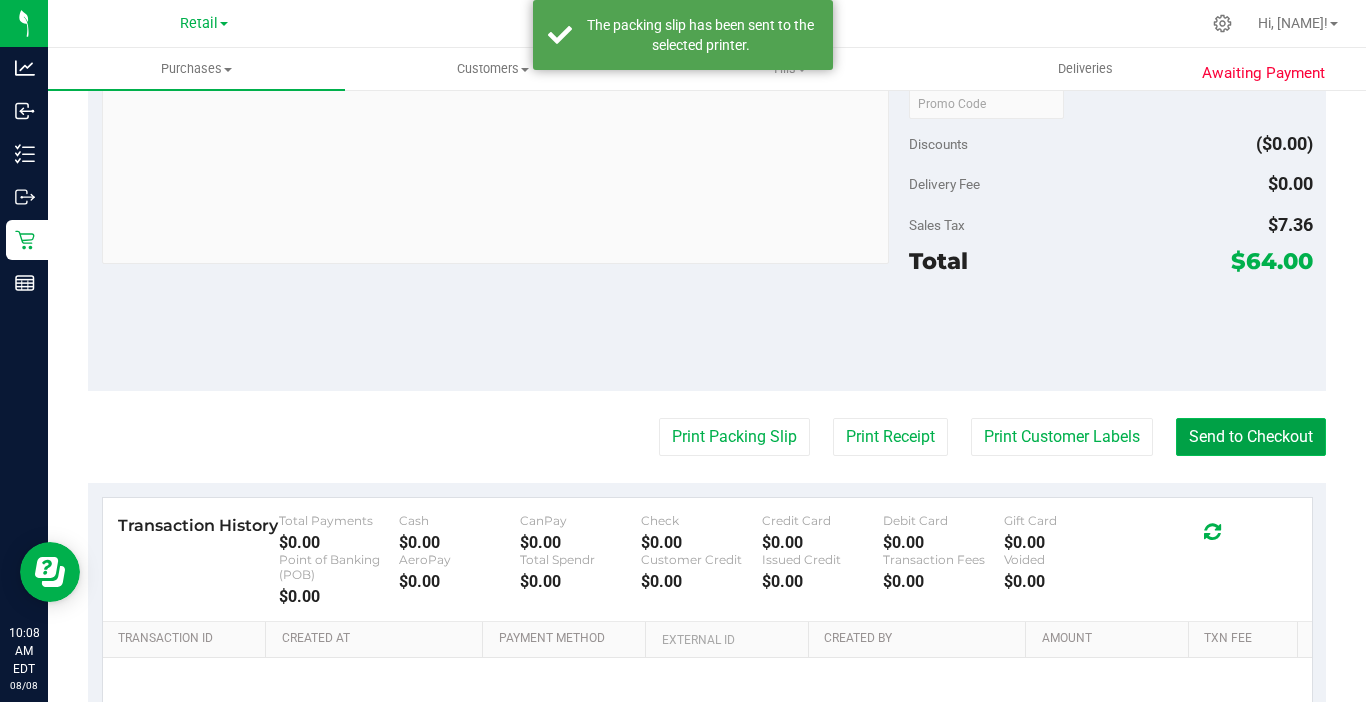 click on "Send to Checkout" at bounding box center (1251, 437) 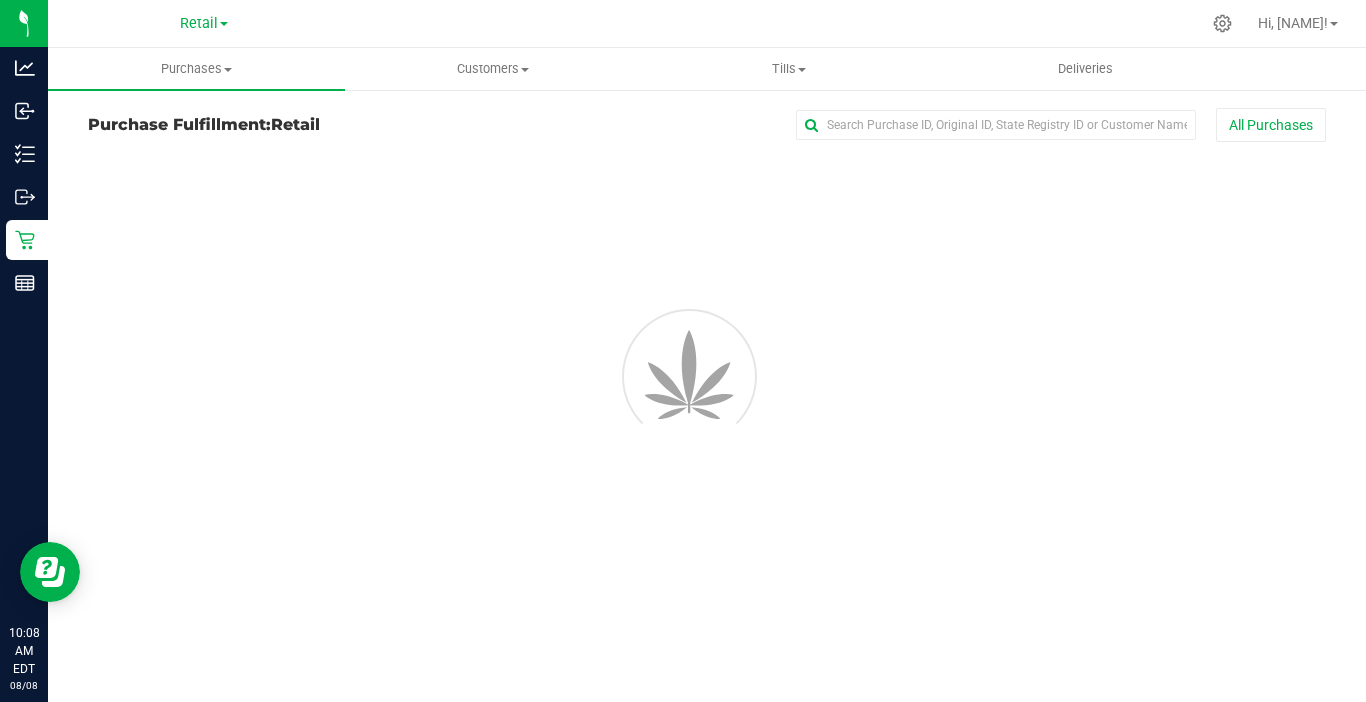 scroll, scrollTop: 0, scrollLeft: 0, axis: both 